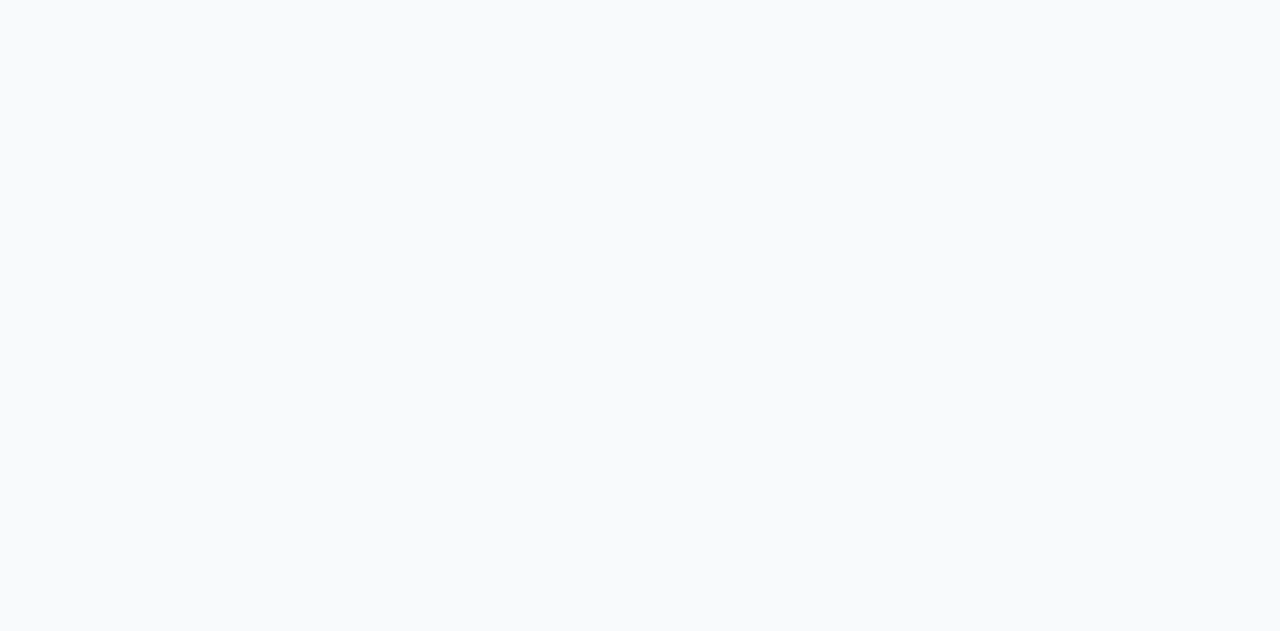 scroll, scrollTop: 0, scrollLeft: 0, axis: both 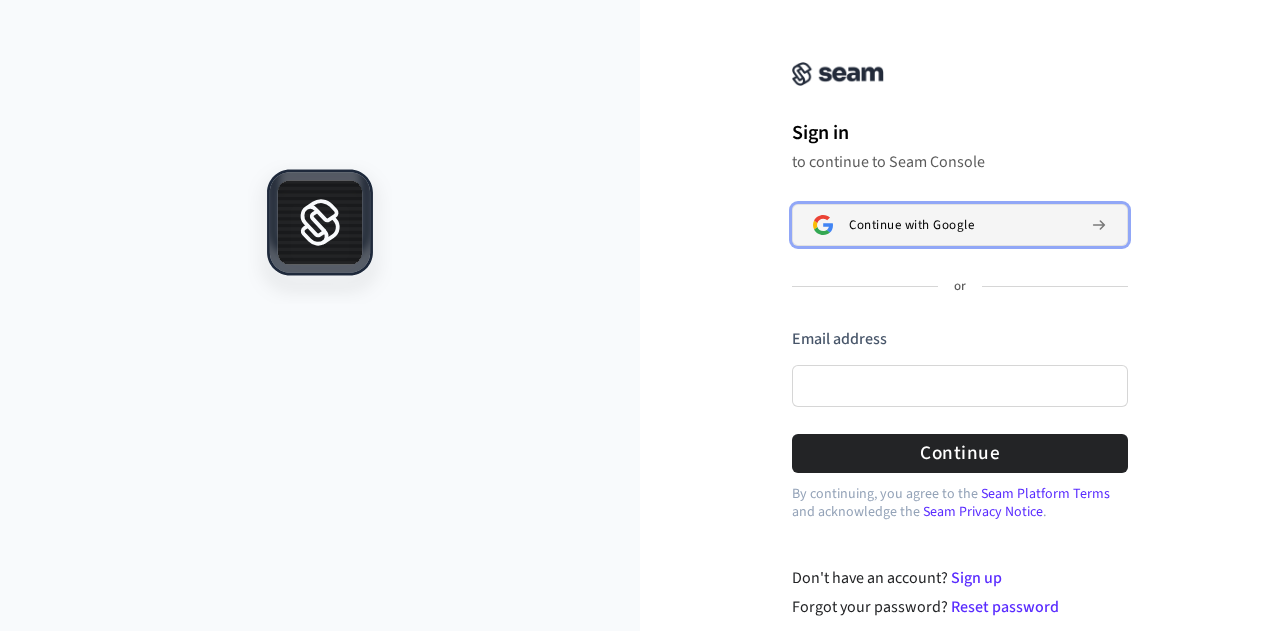 click on "Continue with Google" at bounding box center (960, 225) 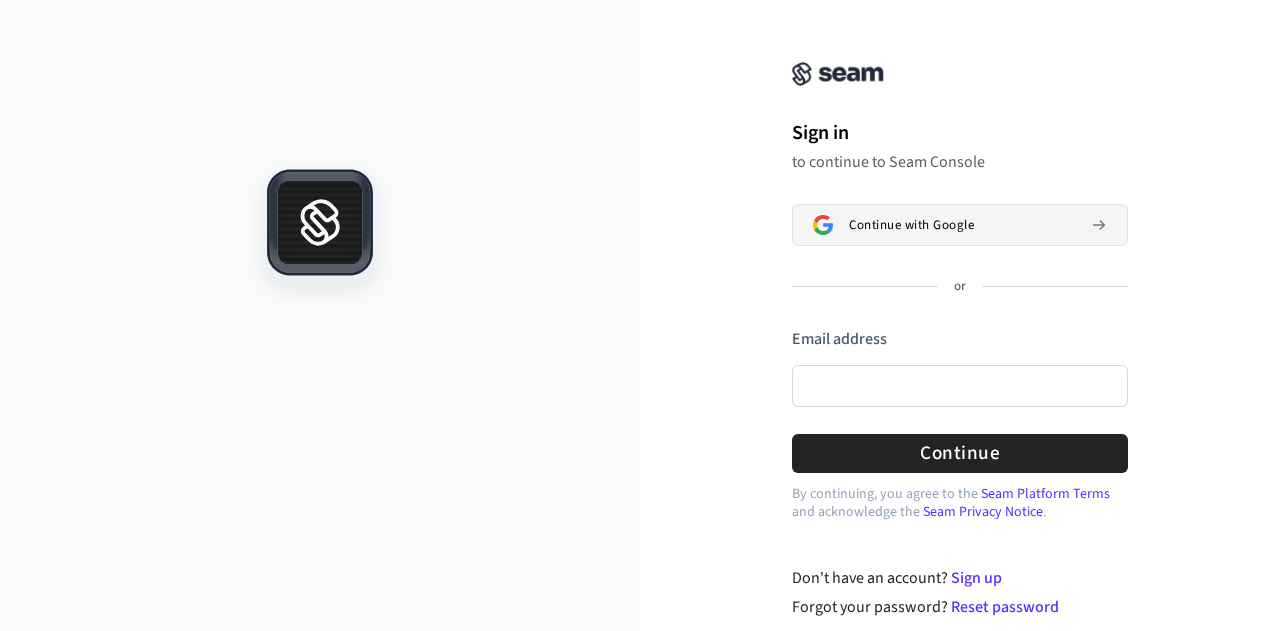 type 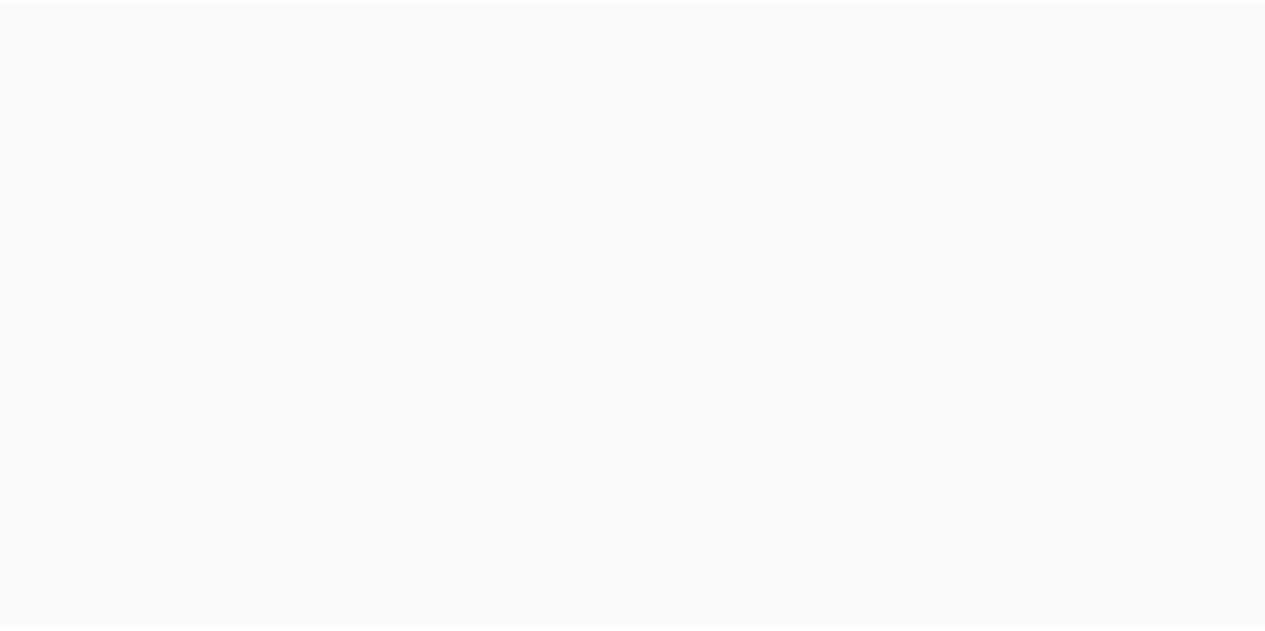 scroll, scrollTop: 0, scrollLeft: 0, axis: both 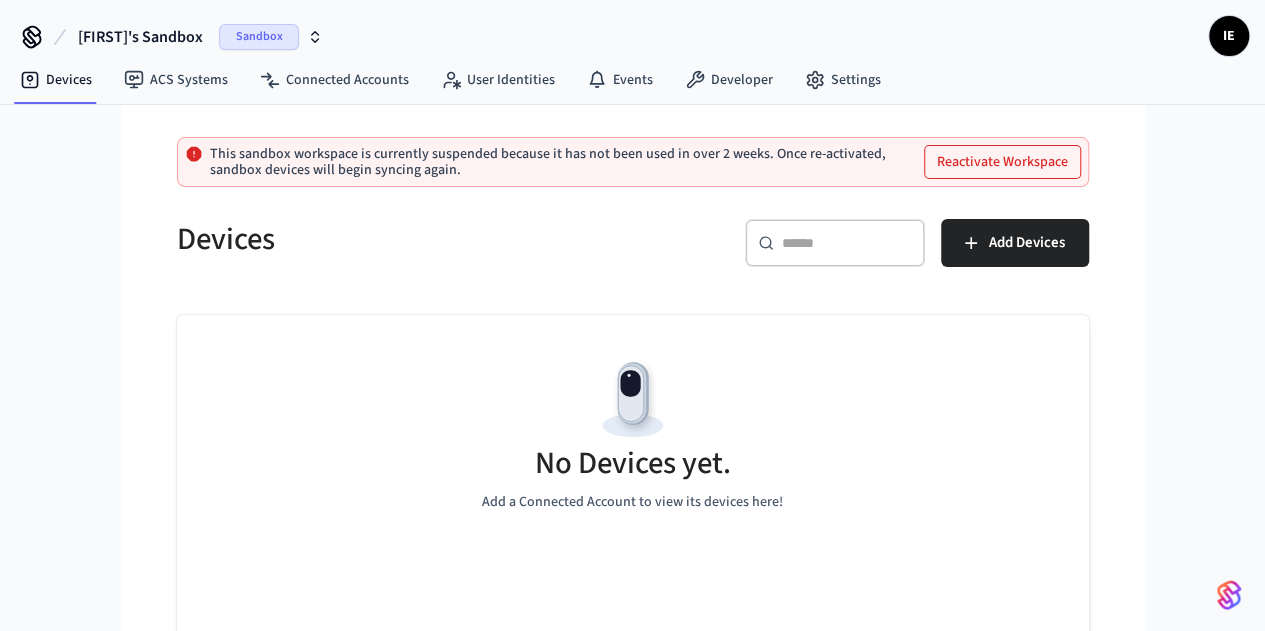 click on "Reactivate Workspace" at bounding box center (1002, 162) 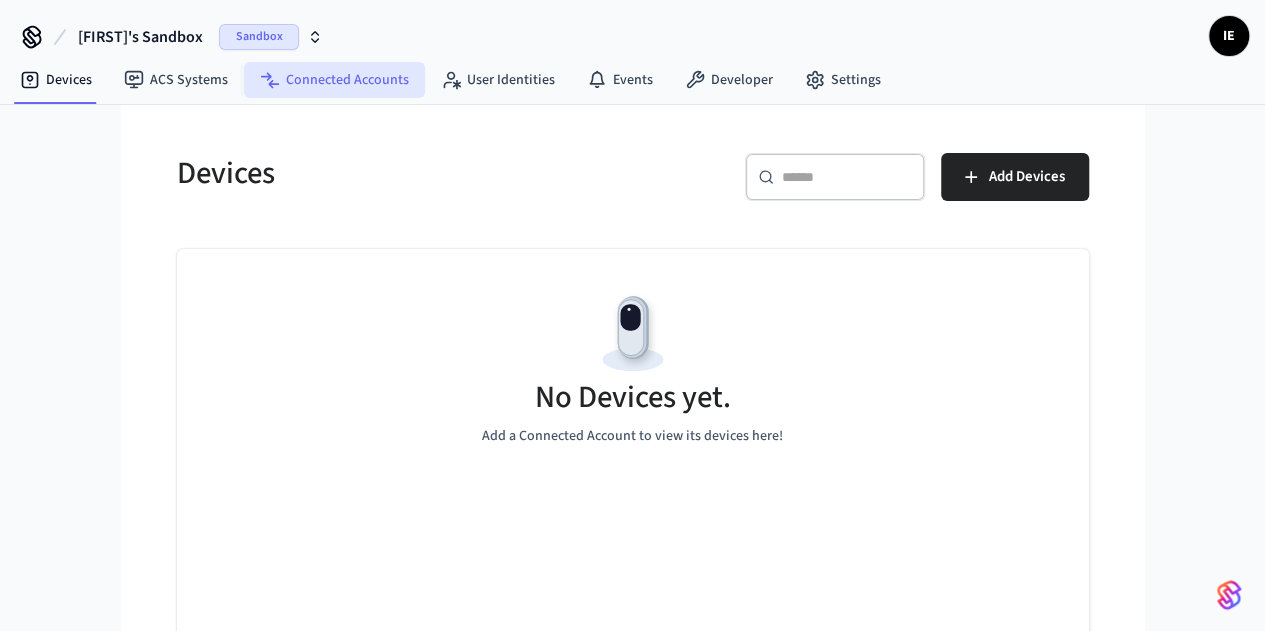click on "Connected Accounts" at bounding box center (334, 80) 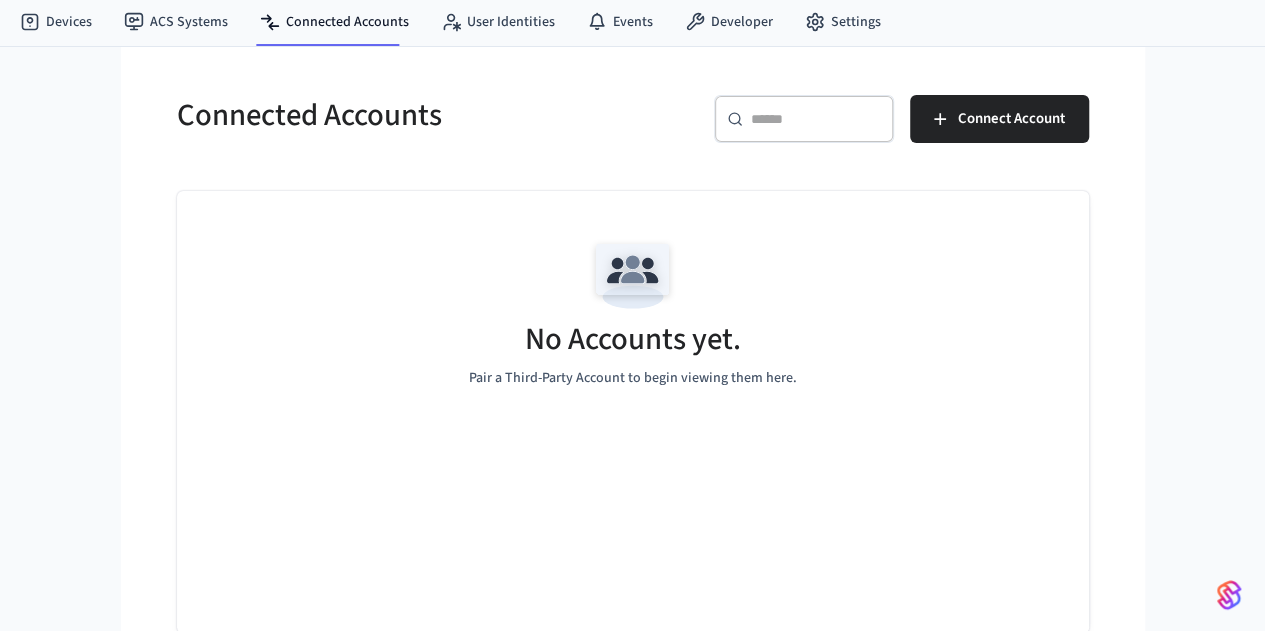 scroll, scrollTop: 0, scrollLeft: 0, axis: both 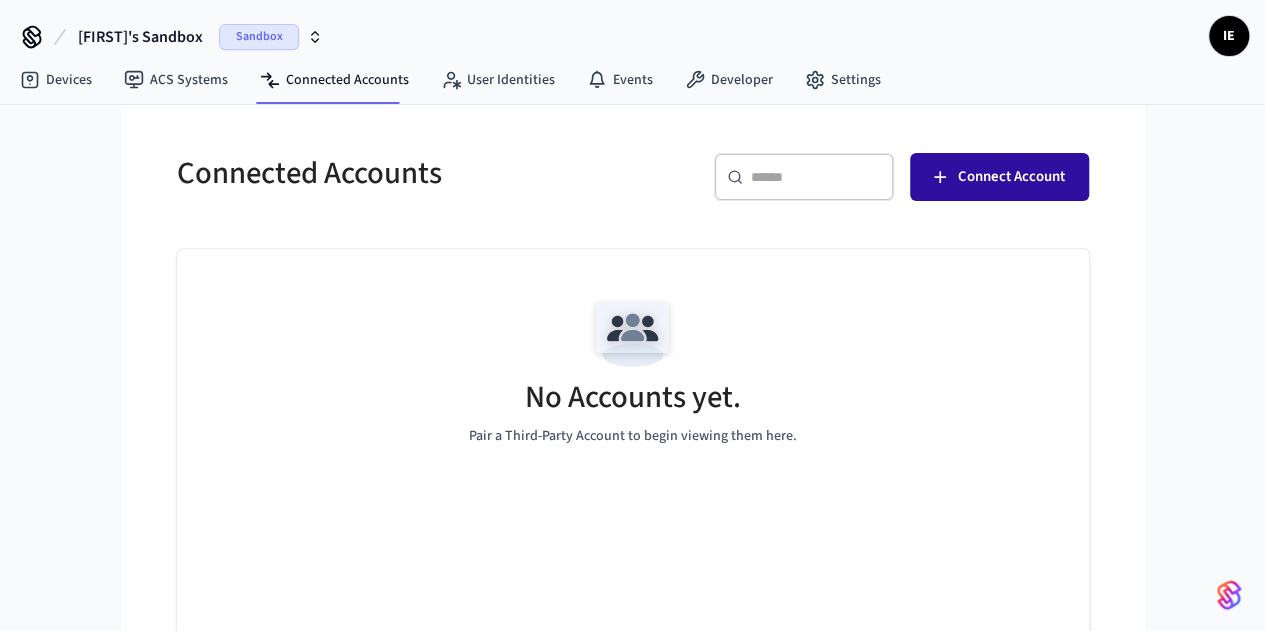 click on "Connect Account" at bounding box center (1011, 177) 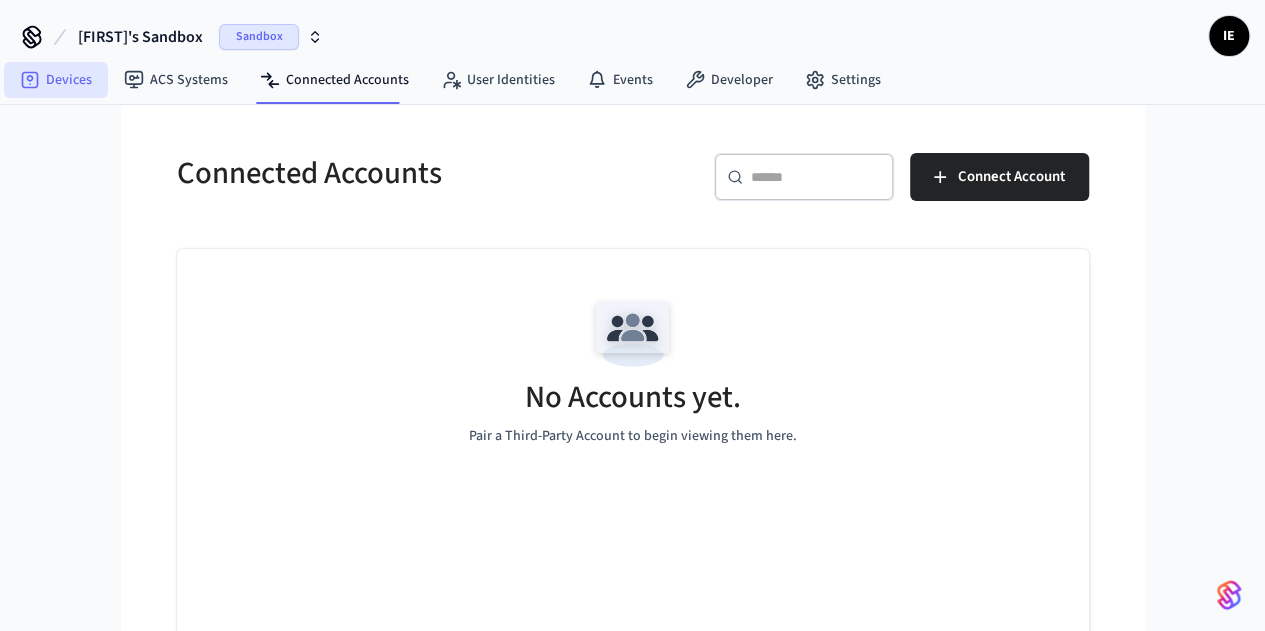 click on "Devices" at bounding box center [56, 80] 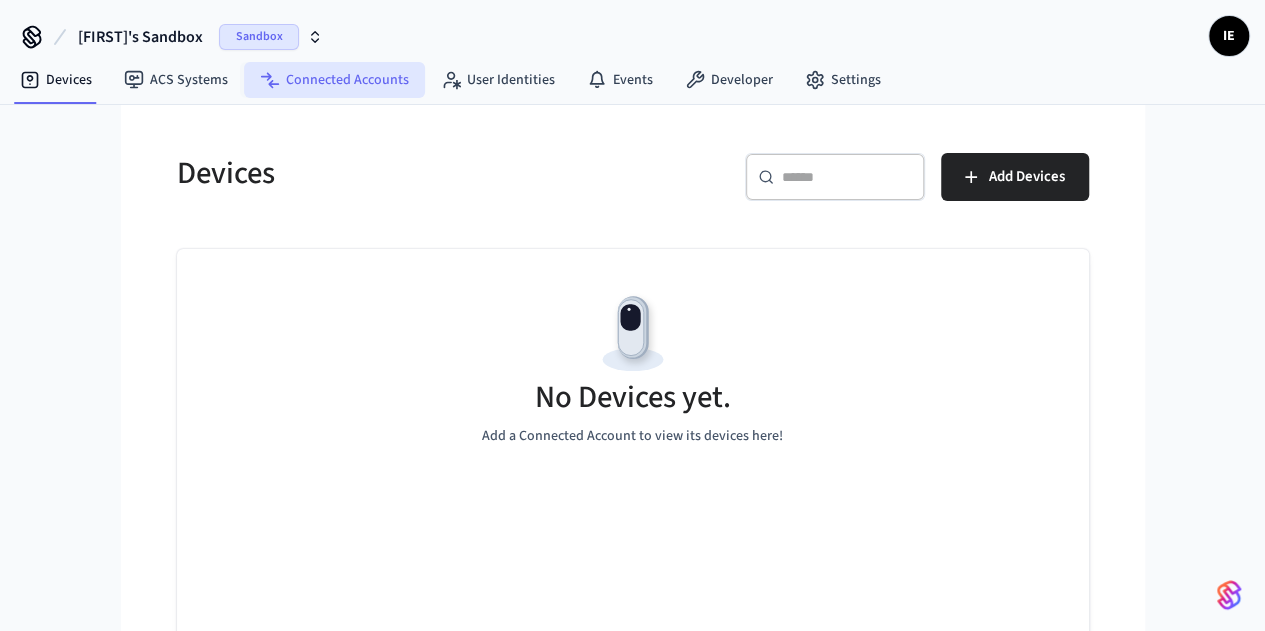 click on "Connected Accounts" at bounding box center [334, 80] 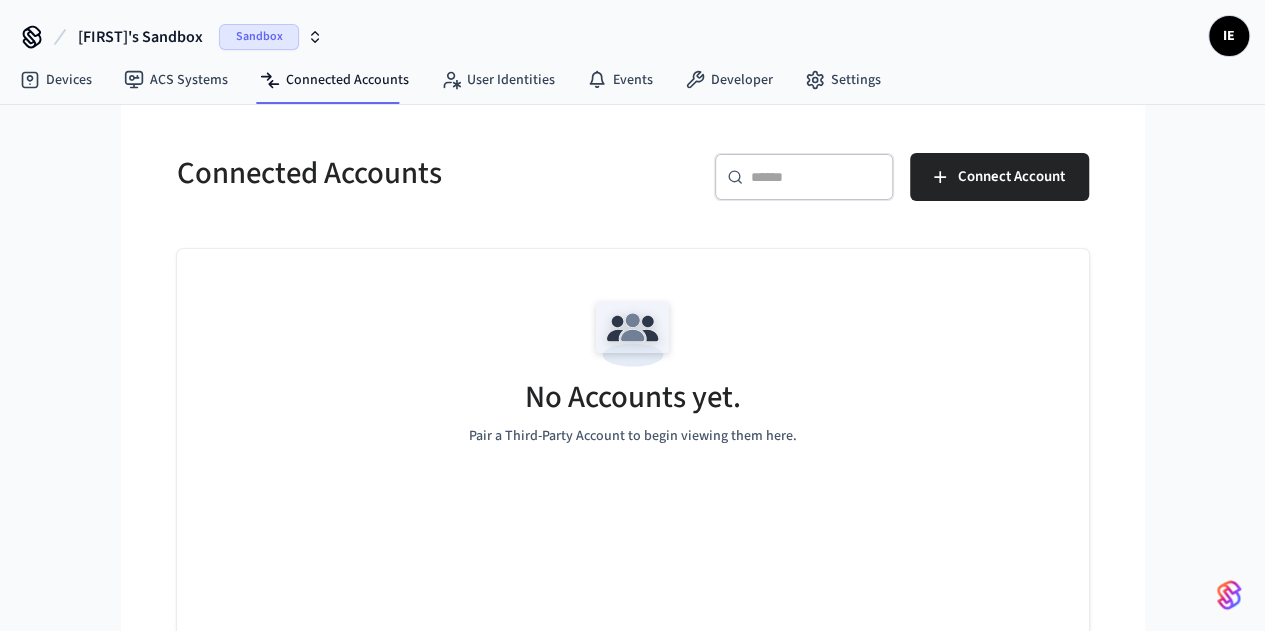 click on "IE" at bounding box center [1229, 36] 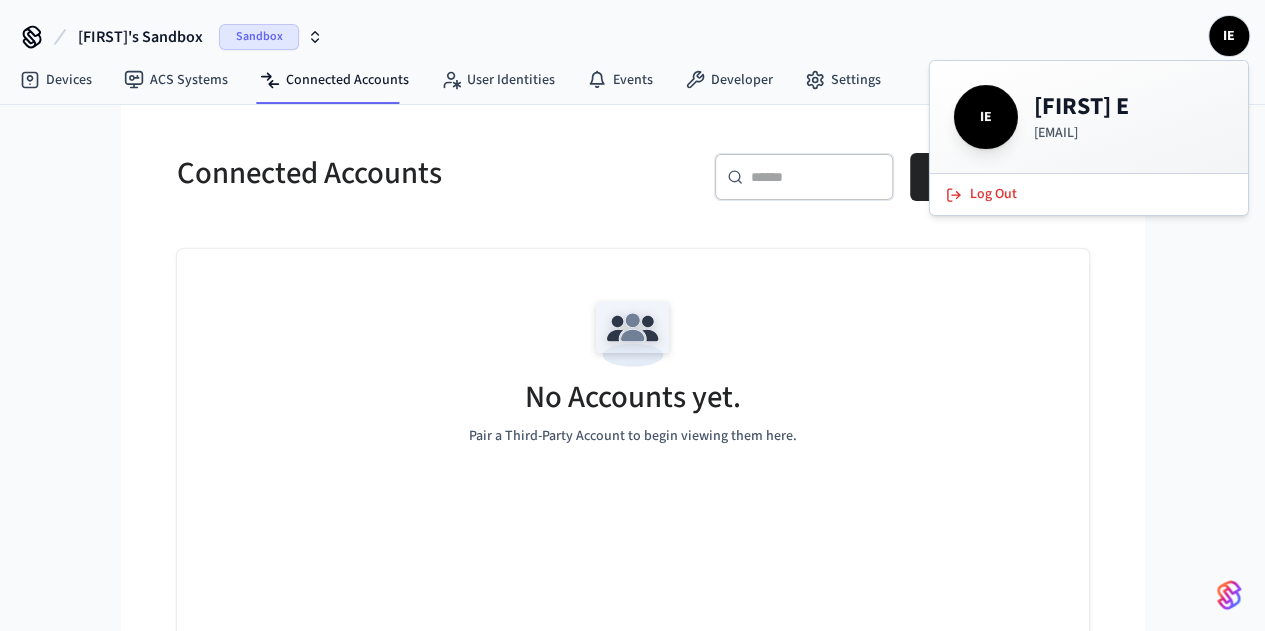click on "No Accounts yet. Pair a Third-Party Account to begin viewing them here." at bounding box center (633, 368) 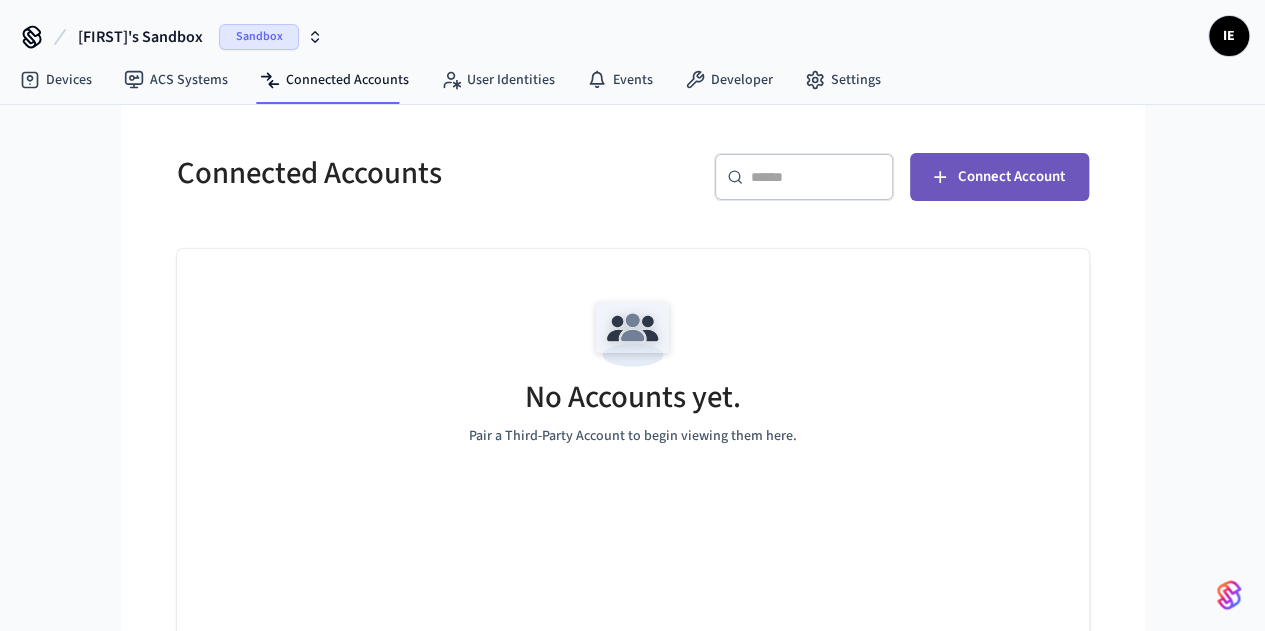 click on "Connect Account" at bounding box center (1011, 177) 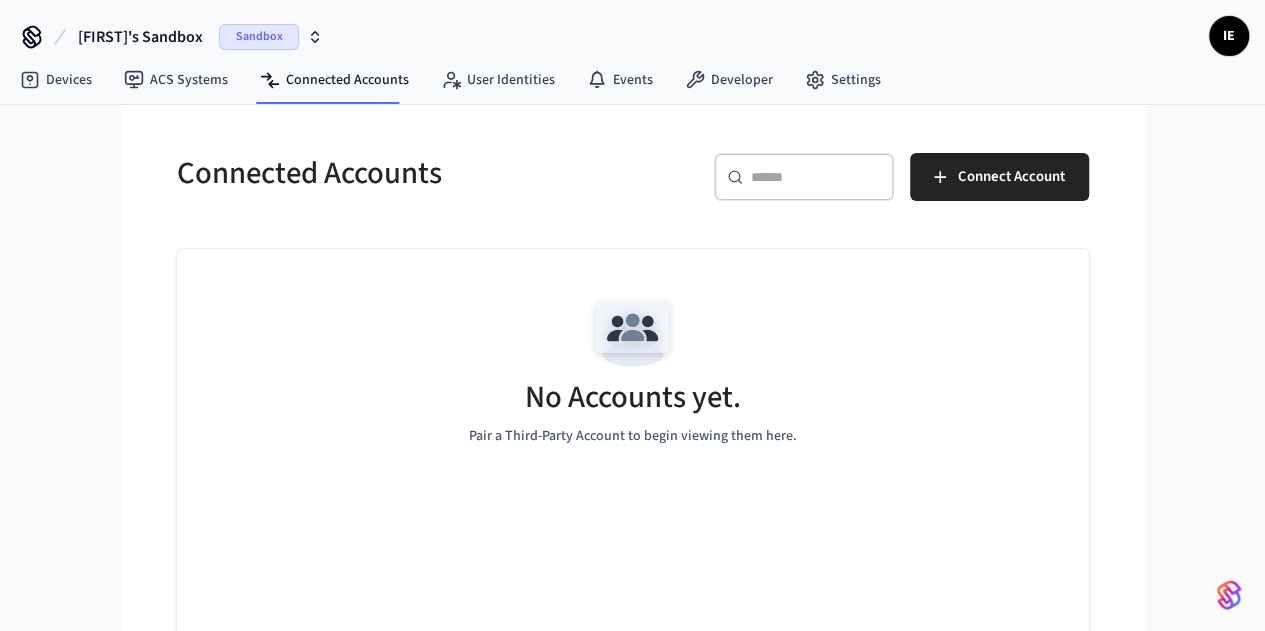 click on "[PERSON]'s Sandbox" at bounding box center [140, 37] 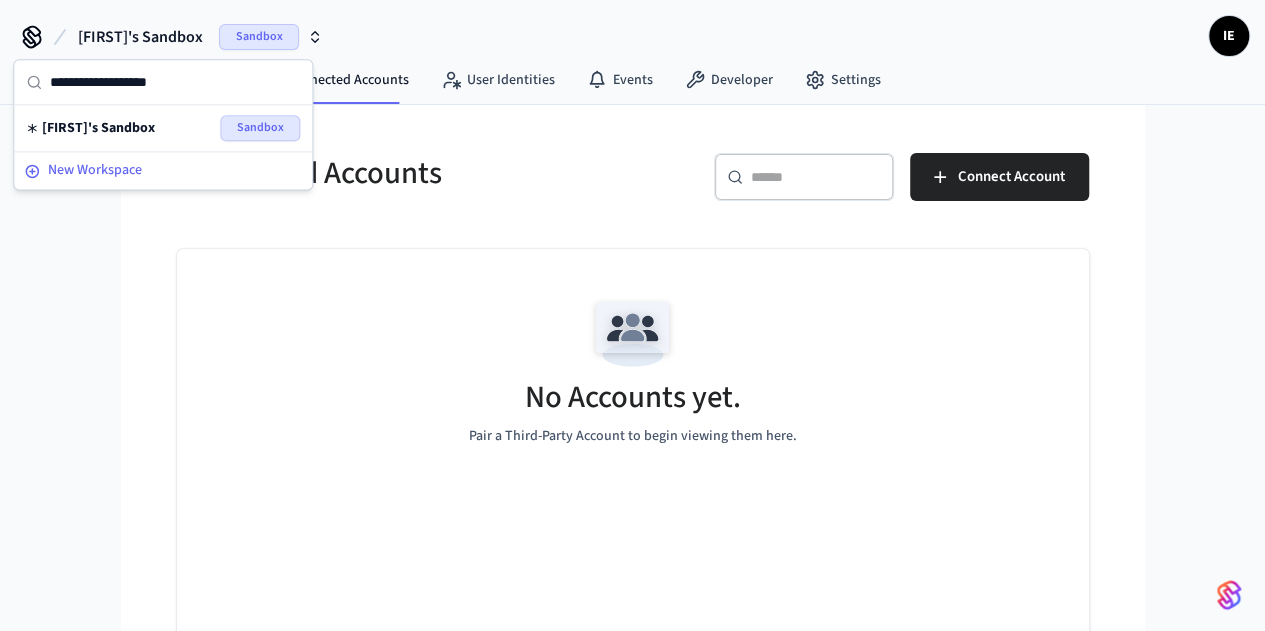 click on "New Workspace" at bounding box center (95, 170) 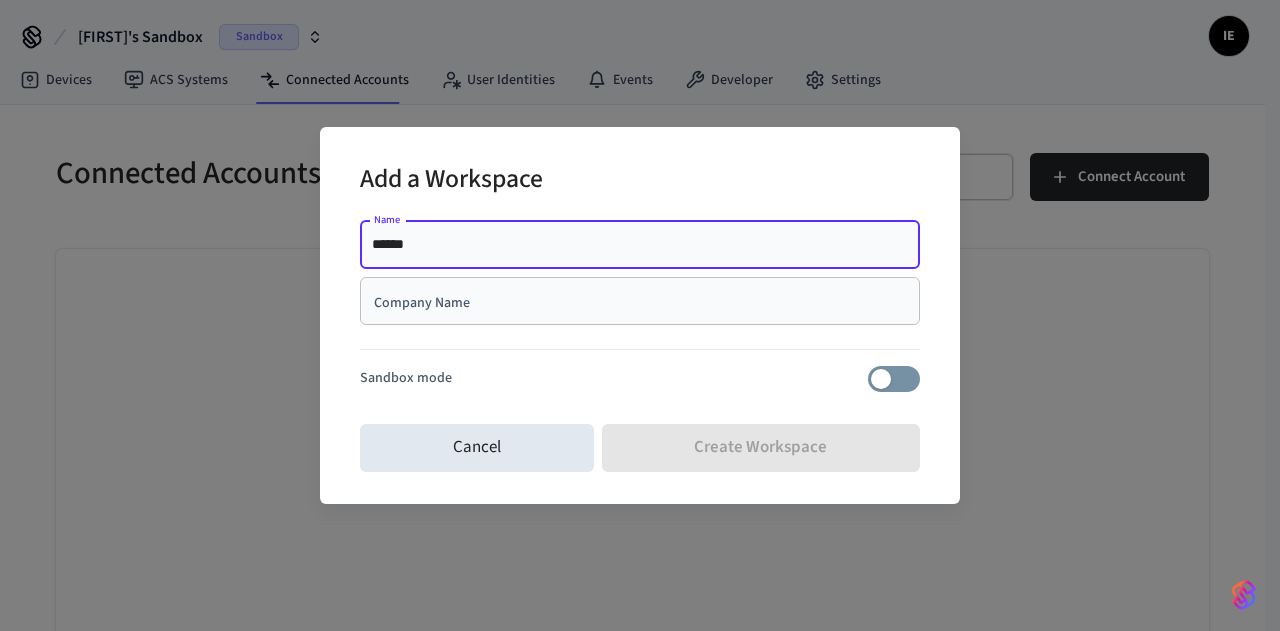 type on "******" 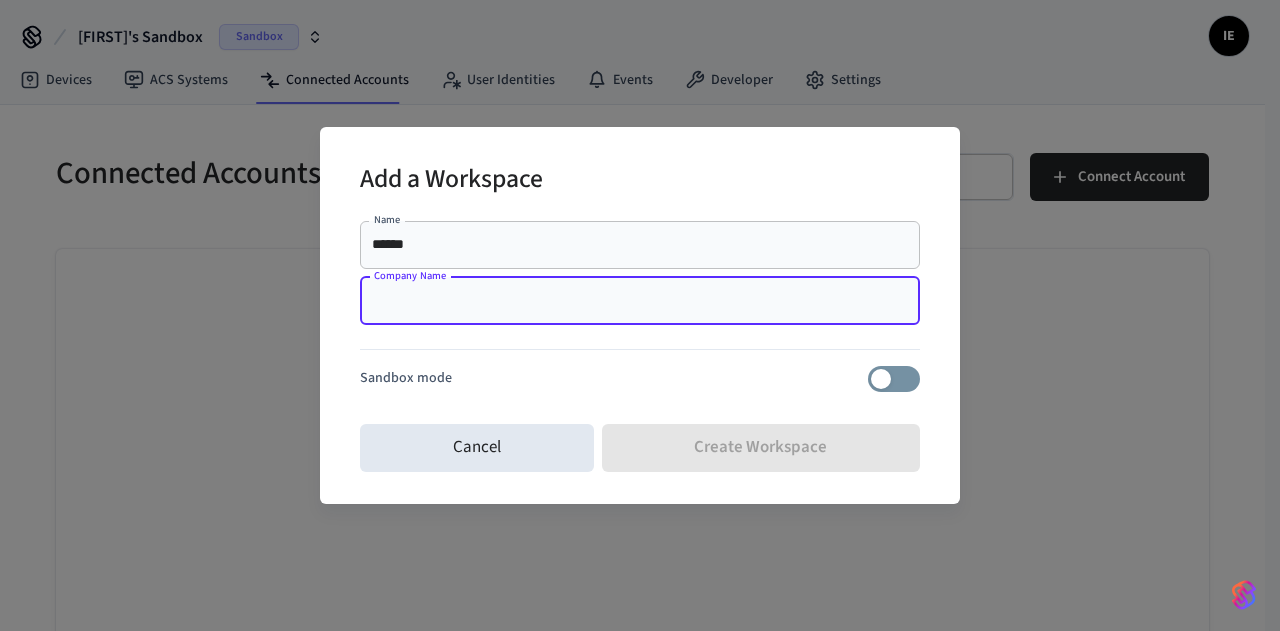 click on "Company Name" at bounding box center [640, 301] 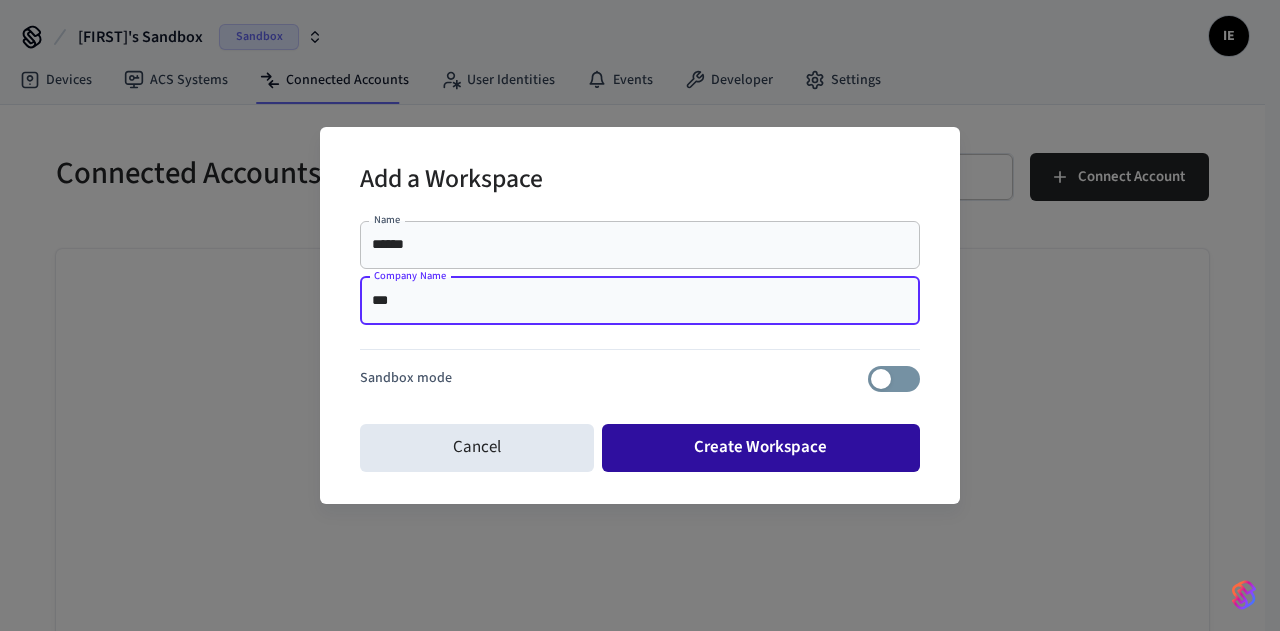 type on "***" 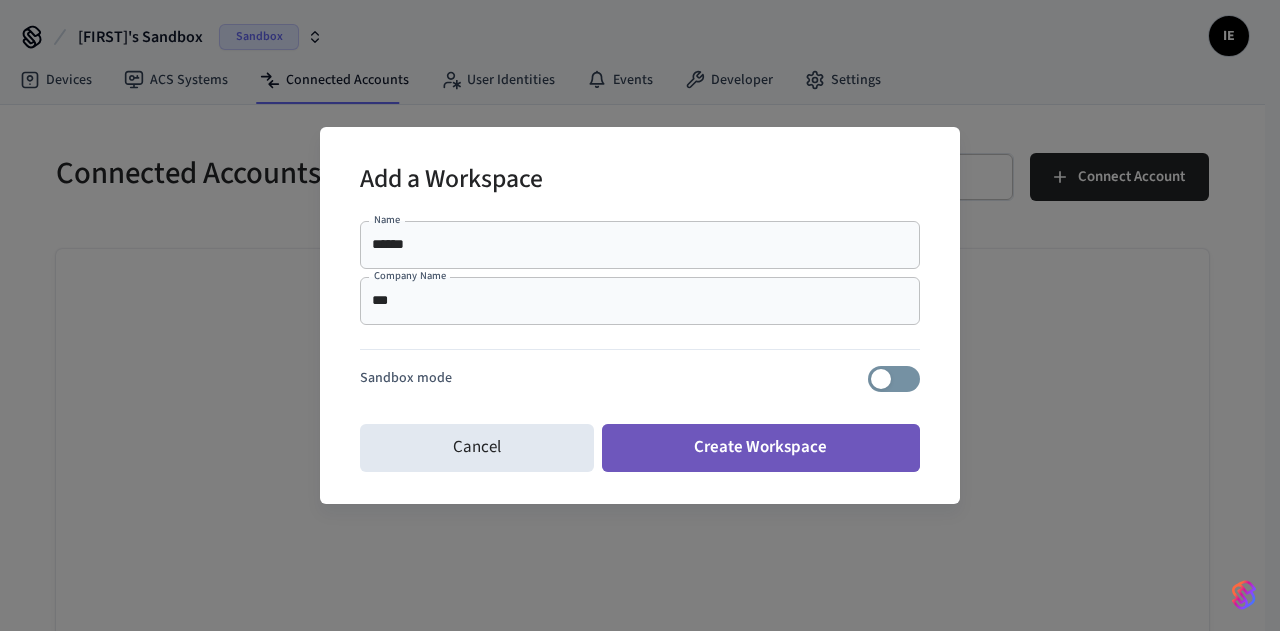 click on "Create Workspace" at bounding box center [761, 448] 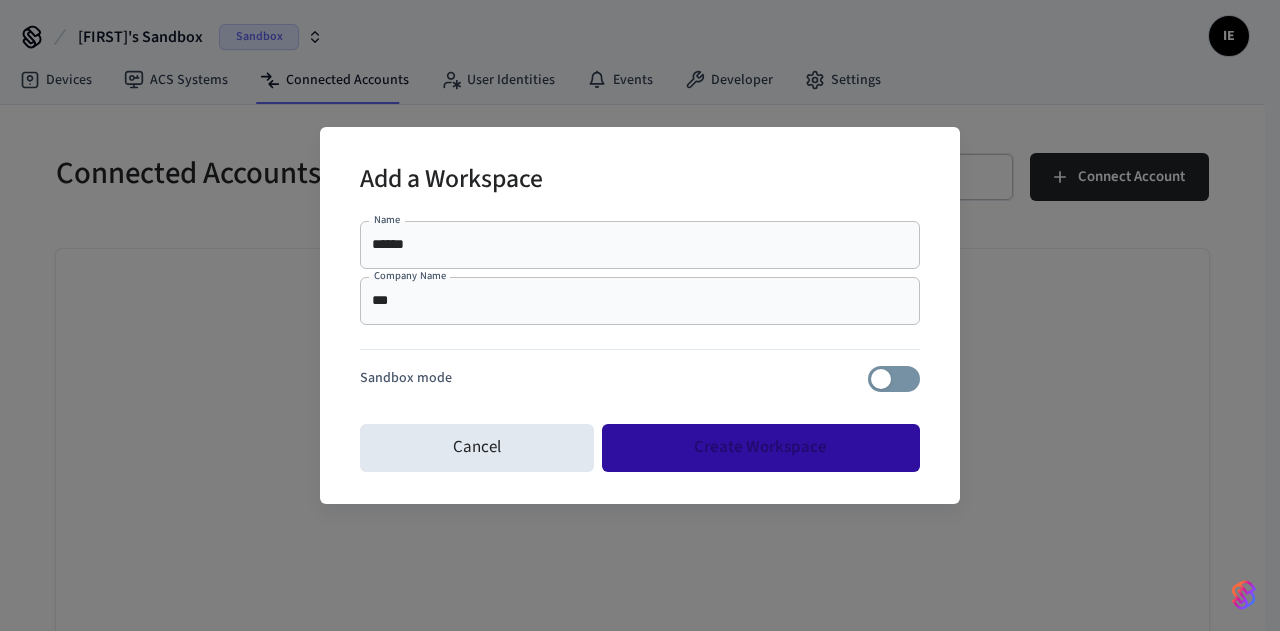 type 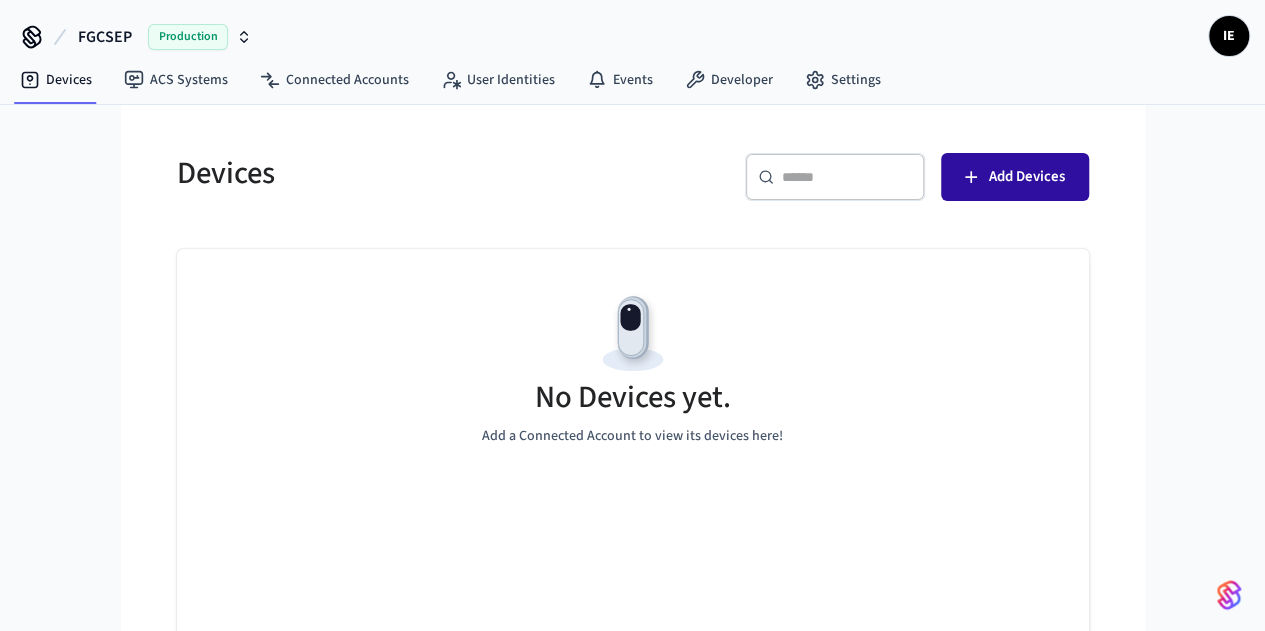 click on "Add Devices" at bounding box center (1027, 177) 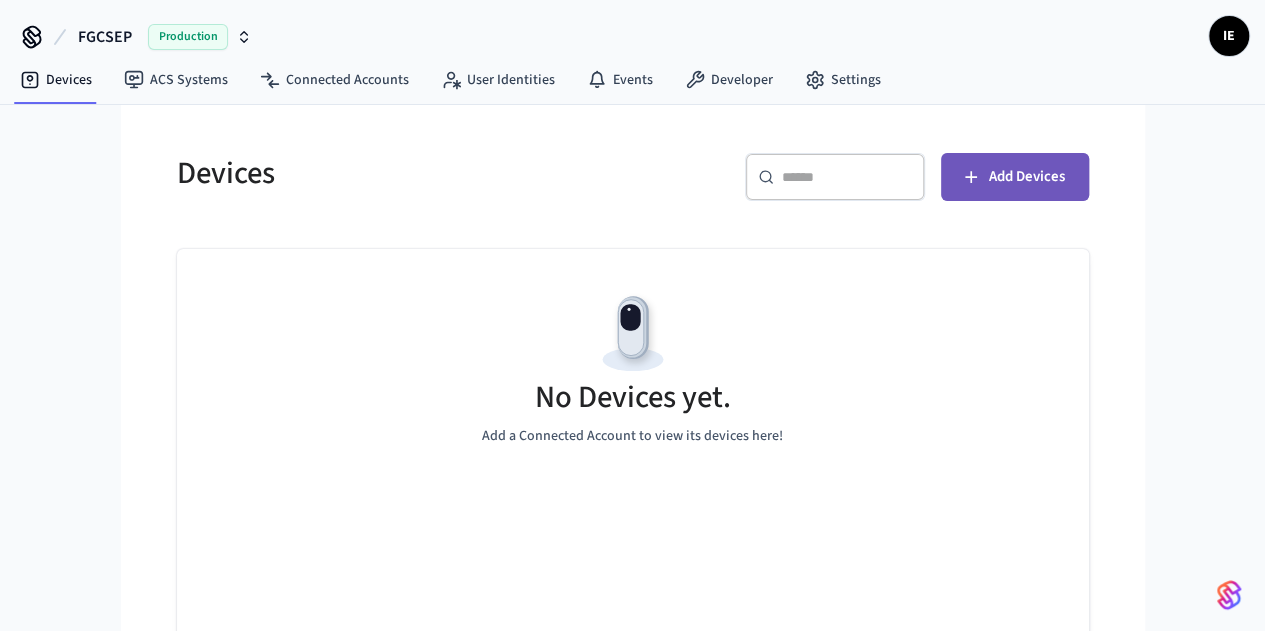 click on "Add Devices" at bounding box center (1027, 177) 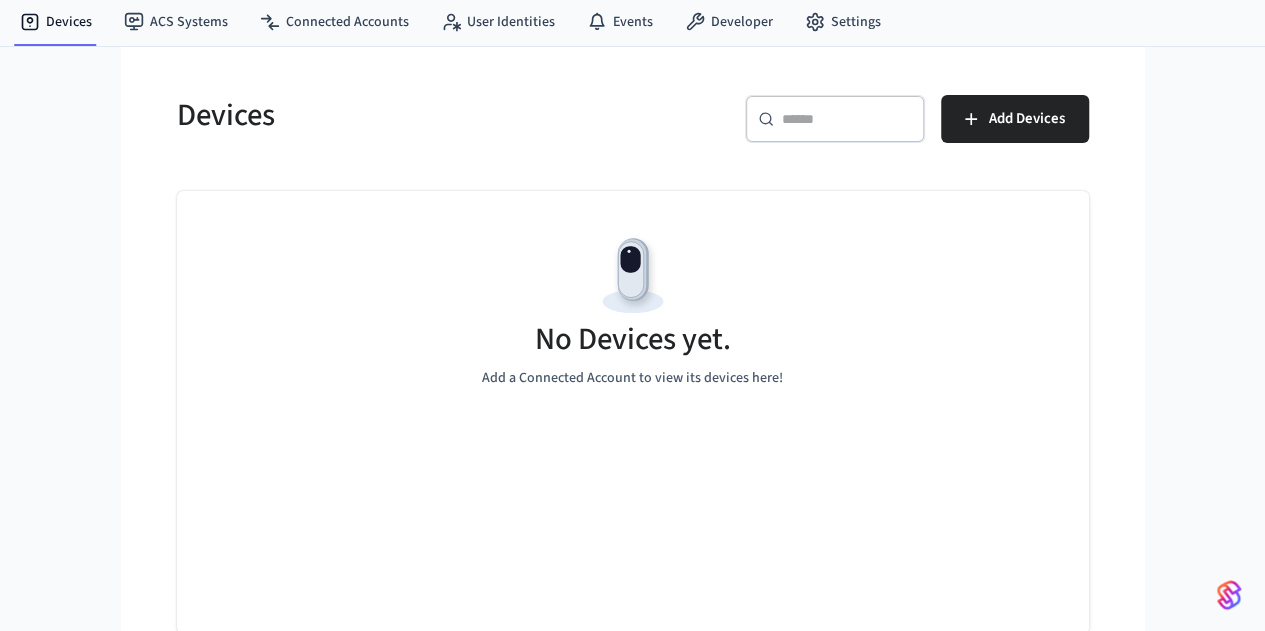 scroll, scrollTop: 0, scrollLeft: 0, axis: both 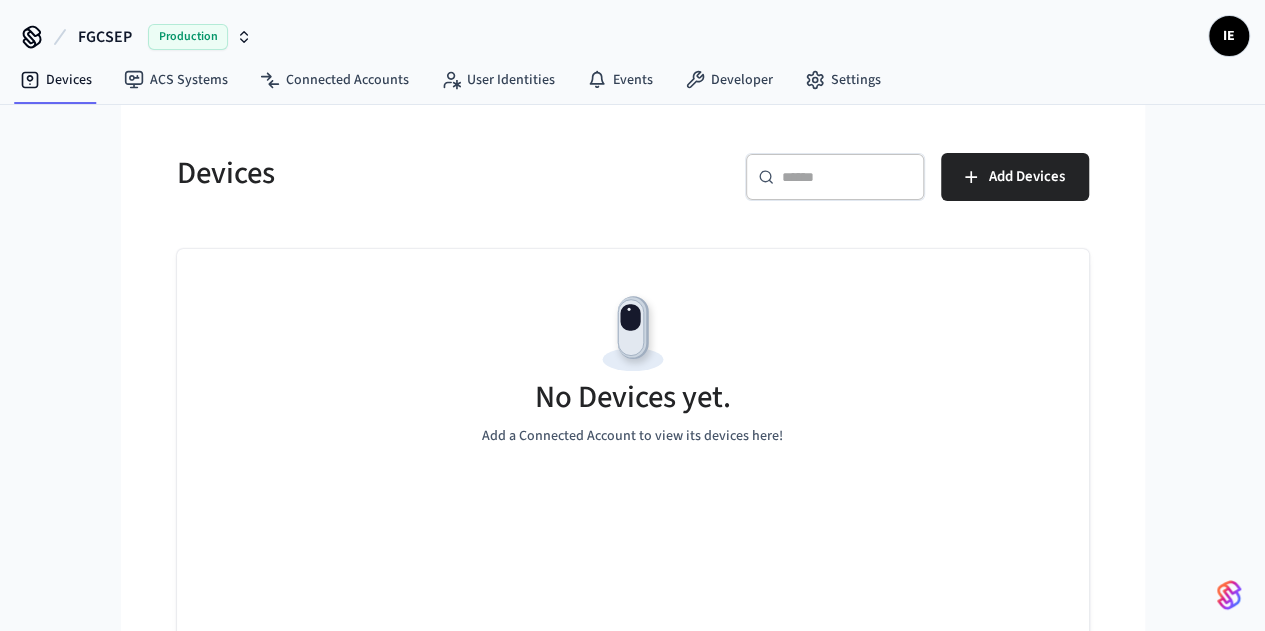 click at bounding box center (633, 334) 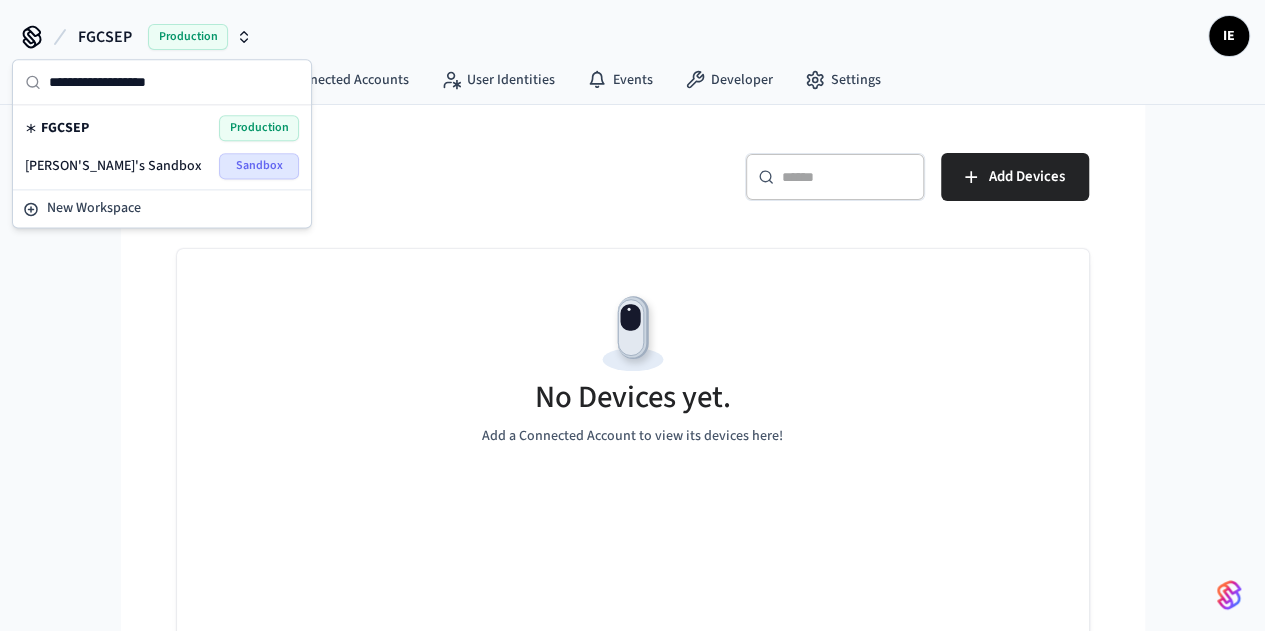click on "Iman's Sandbox Sandbox" at bounding box center [162, 166] 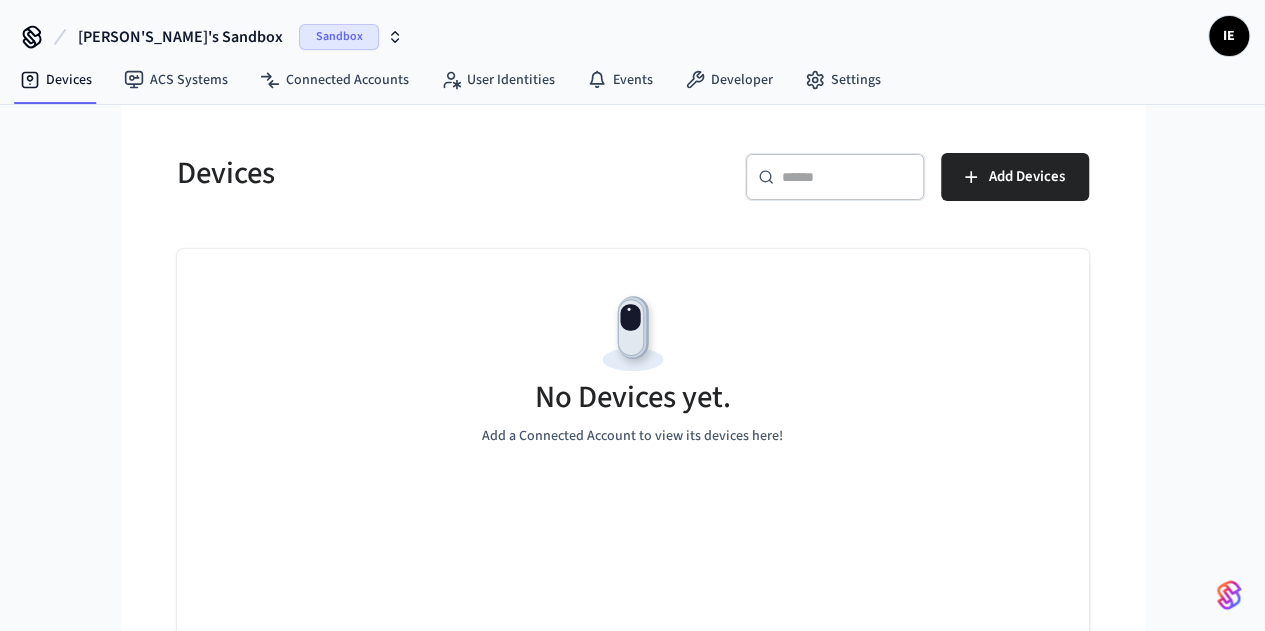 click on "Sandbox" at bounding box center (339, 37) 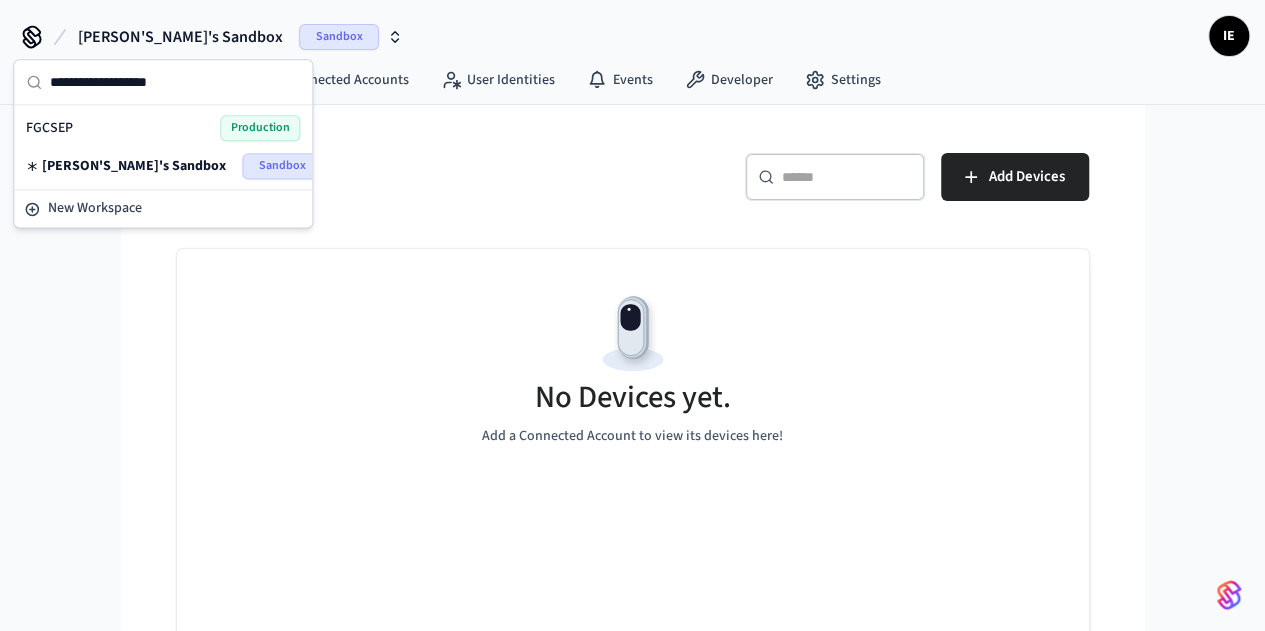 click on "Production" at bounding box center (260, 128) 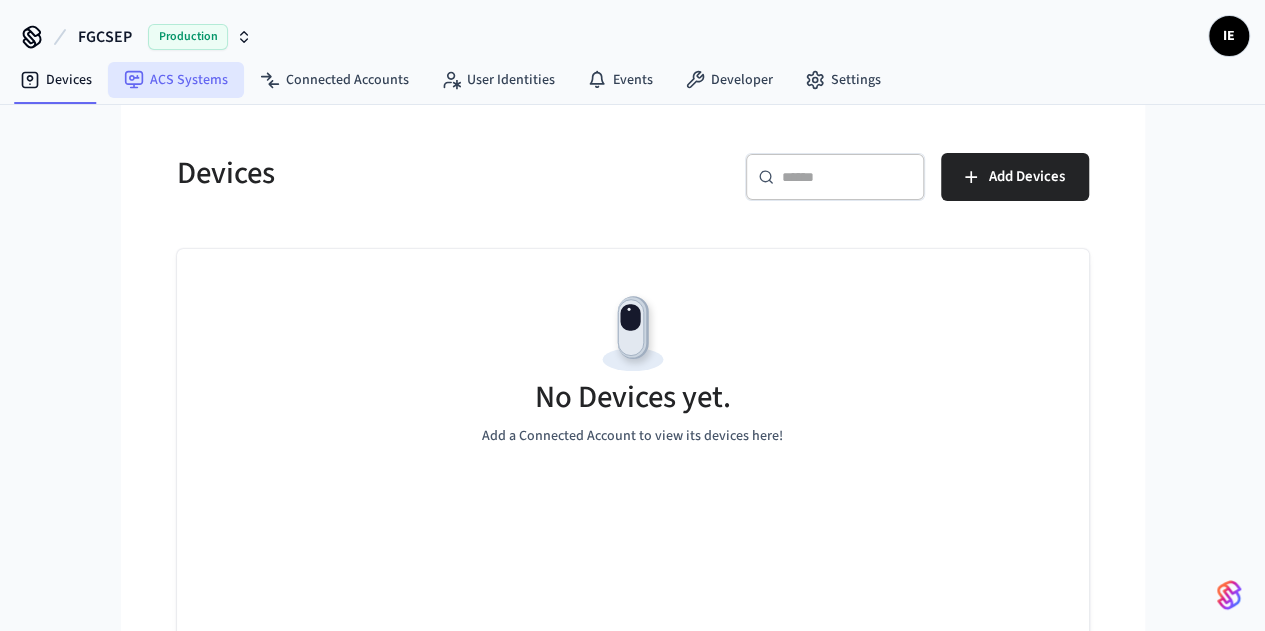 click on "ACS Systems" at bounding box center [176, 80] 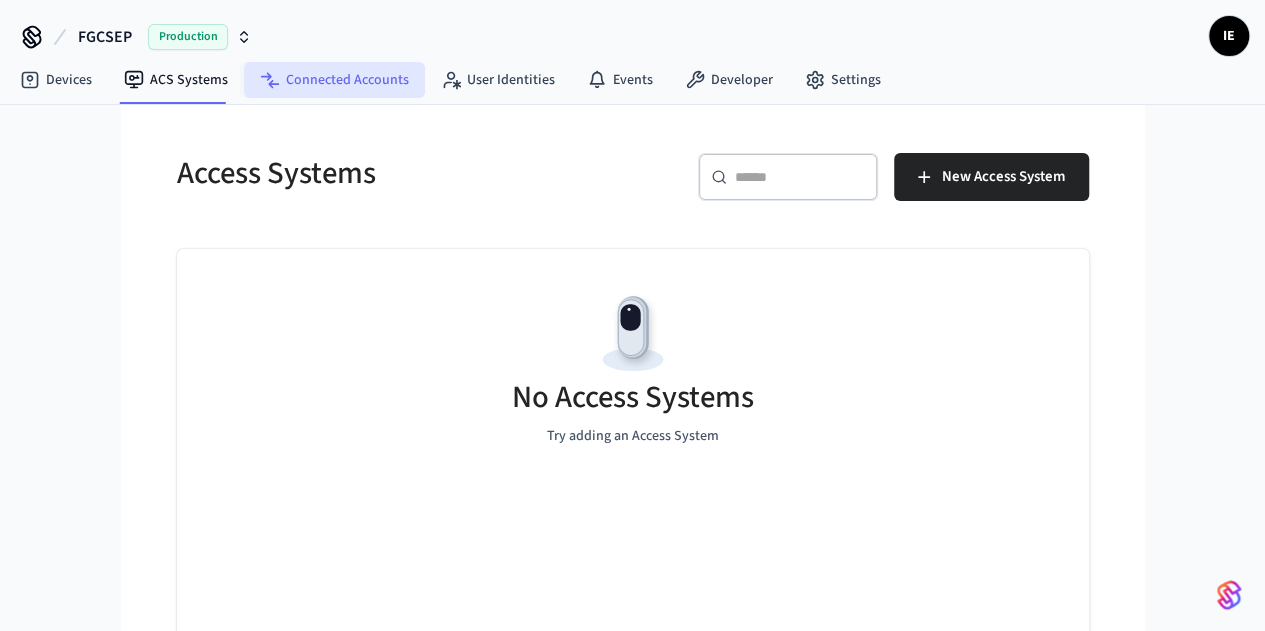 click on "Connected Accounts" at bounding box center (334, 80) 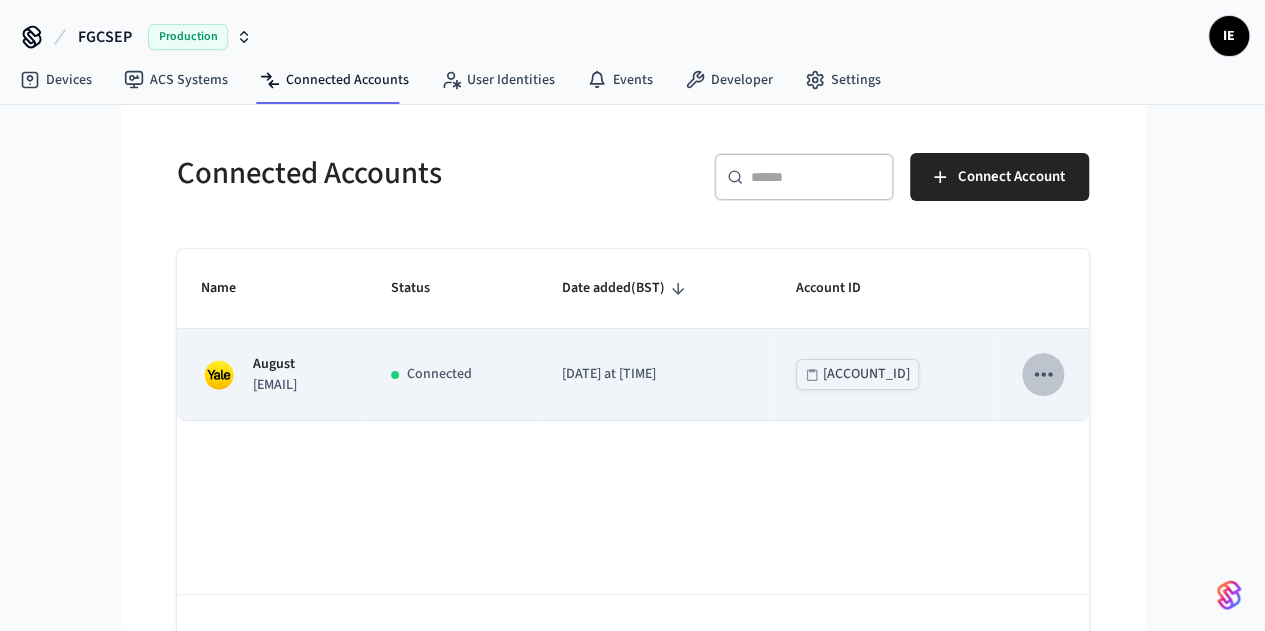 click 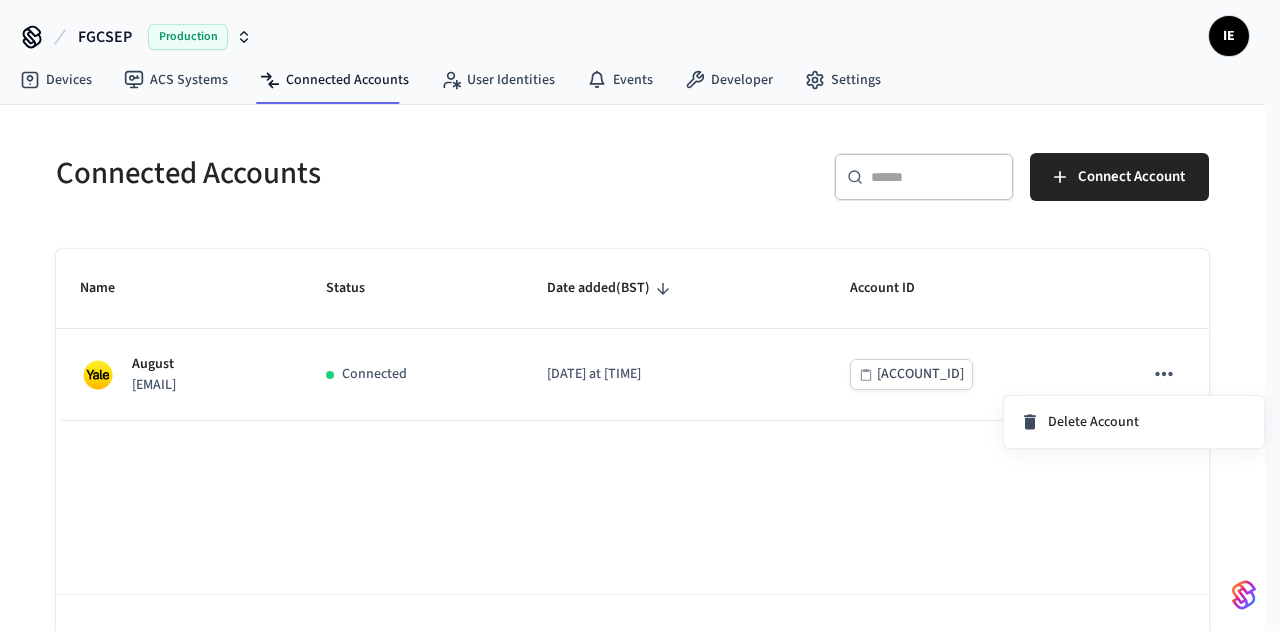 click at bounding box center (640, 315) 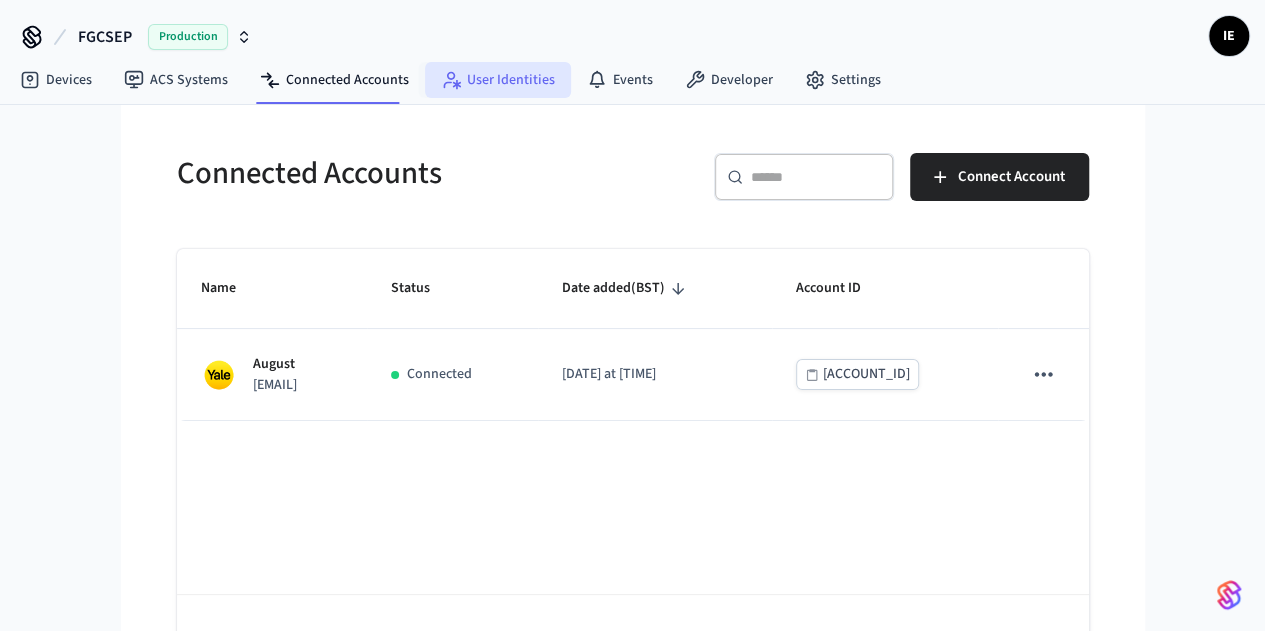 click on "User Identities" at bounding box center [498, 80] 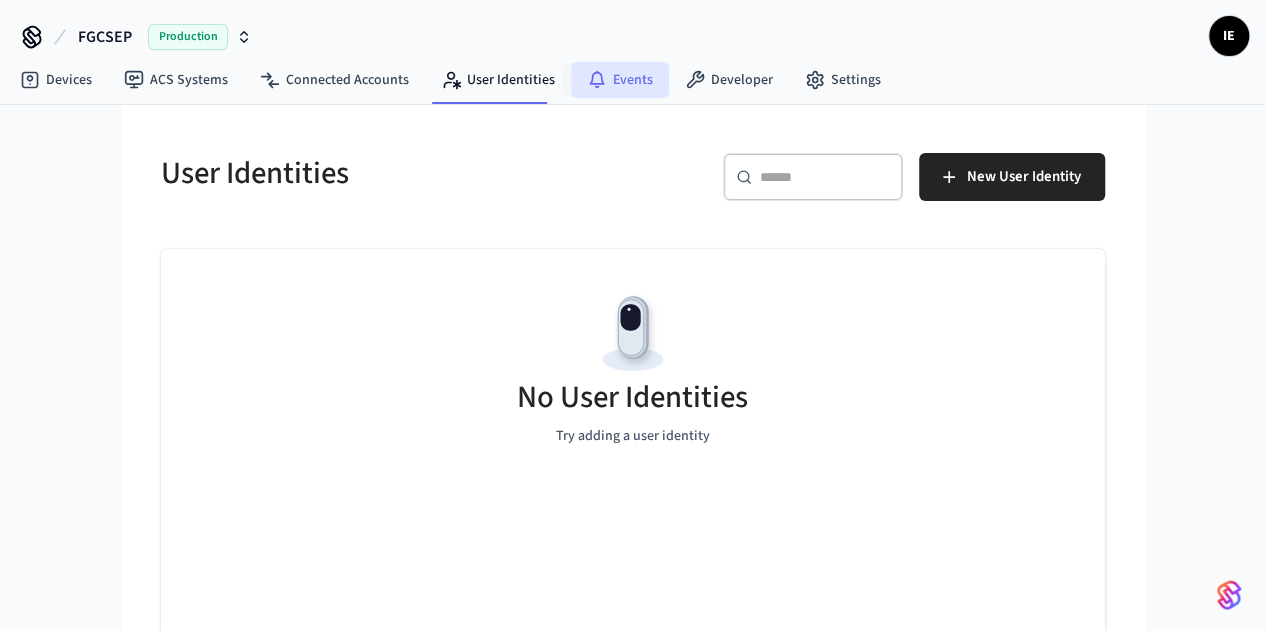click on "Events" at bounding box center [620, 80] 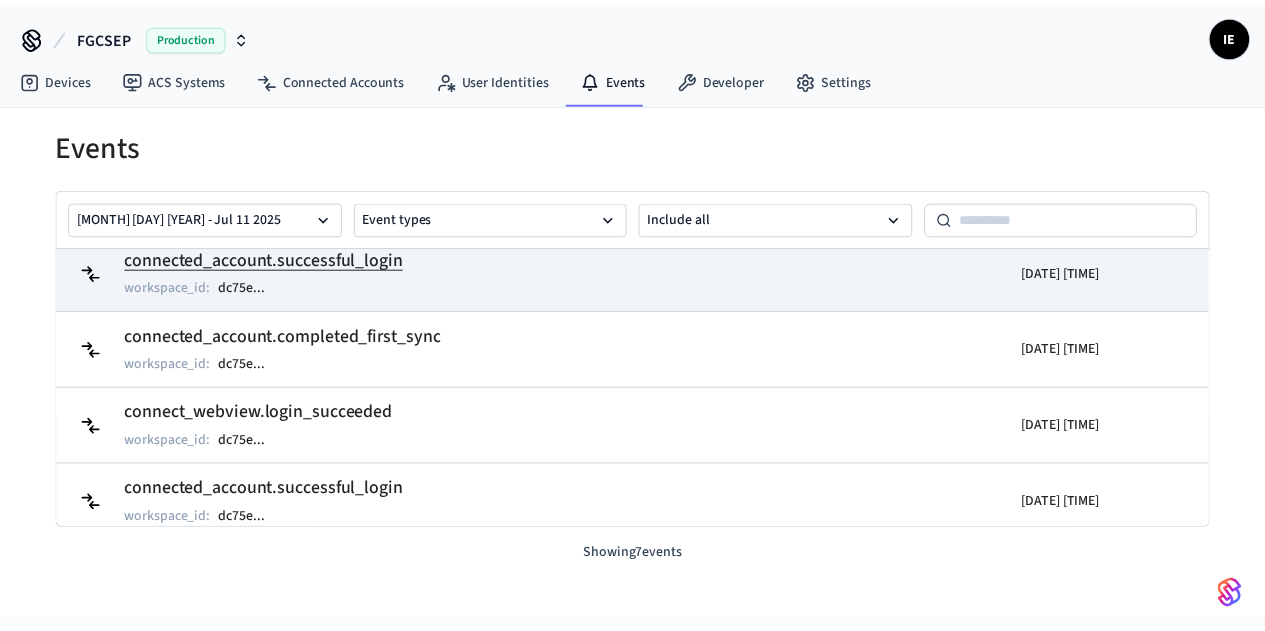scroll, scrollTop: 0, scrollLeft: 0, axis: both 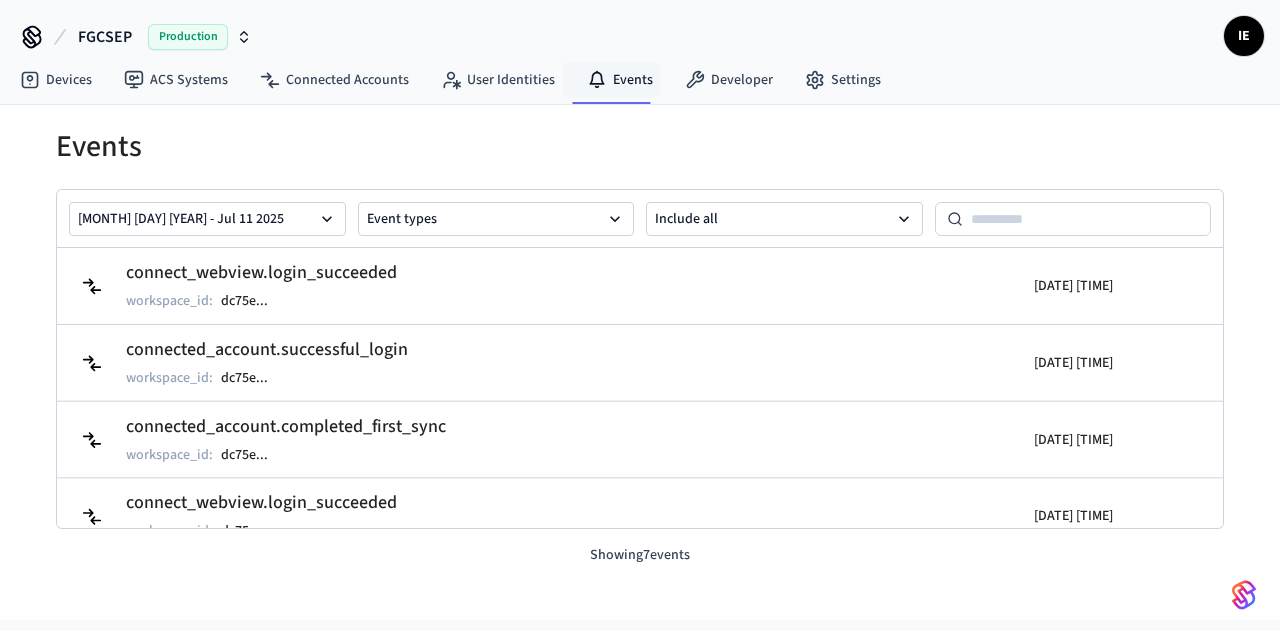 click on "FGCSEP Production IE" at bounding box center [640, 29] 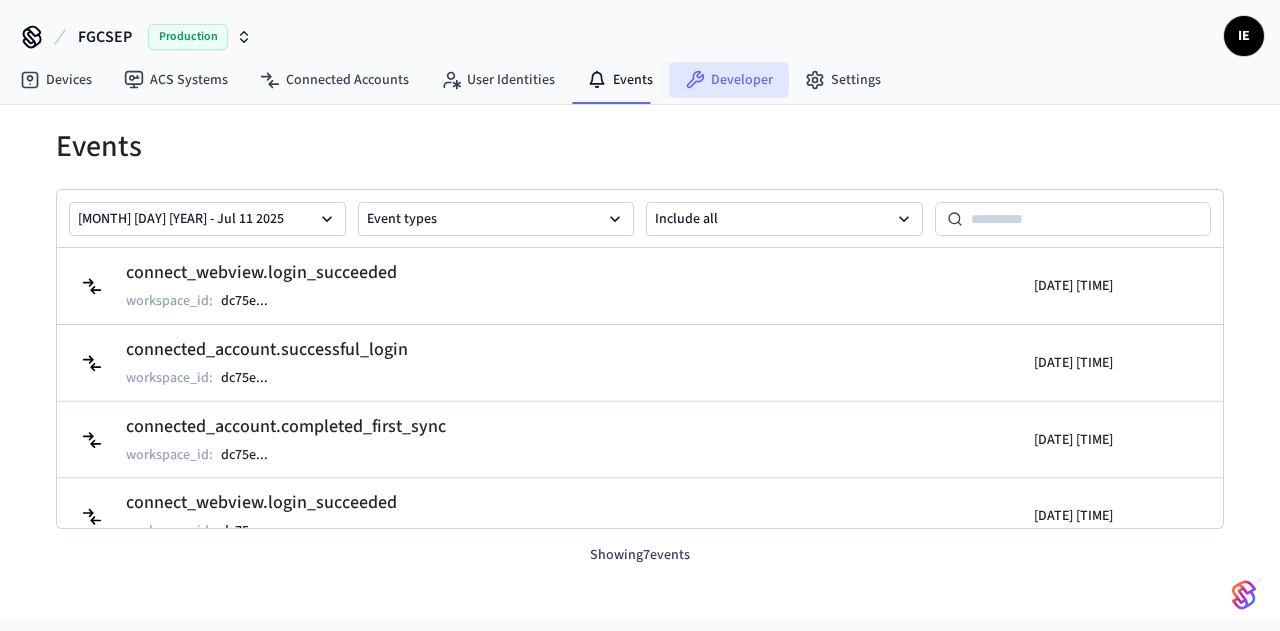click on "Developer" at bounding box center [729, 80] 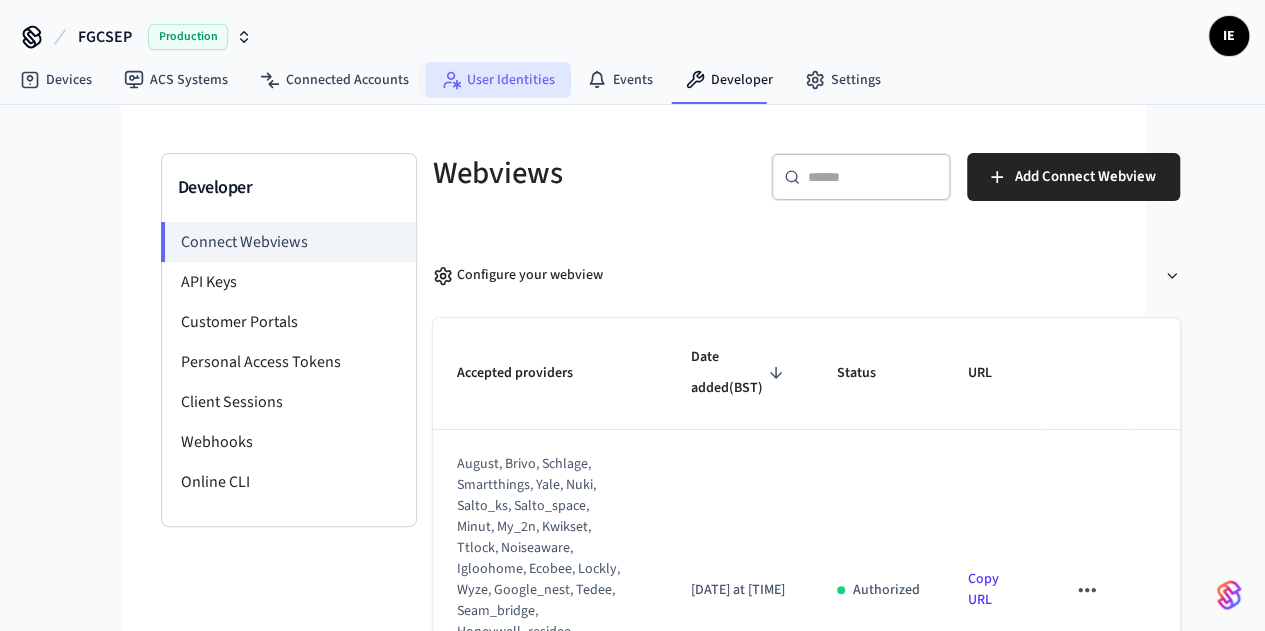 click on "User Identities" at bounding box center [498, 80] 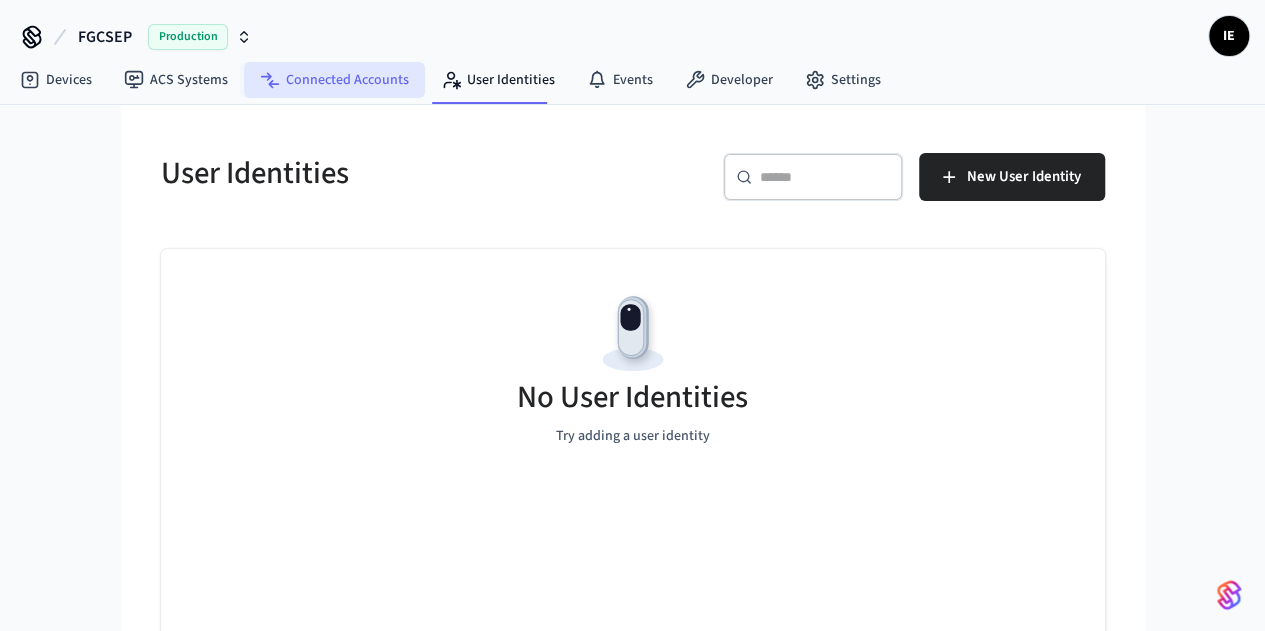 click on "Connected Accounts" at bounding box center (334, 80) 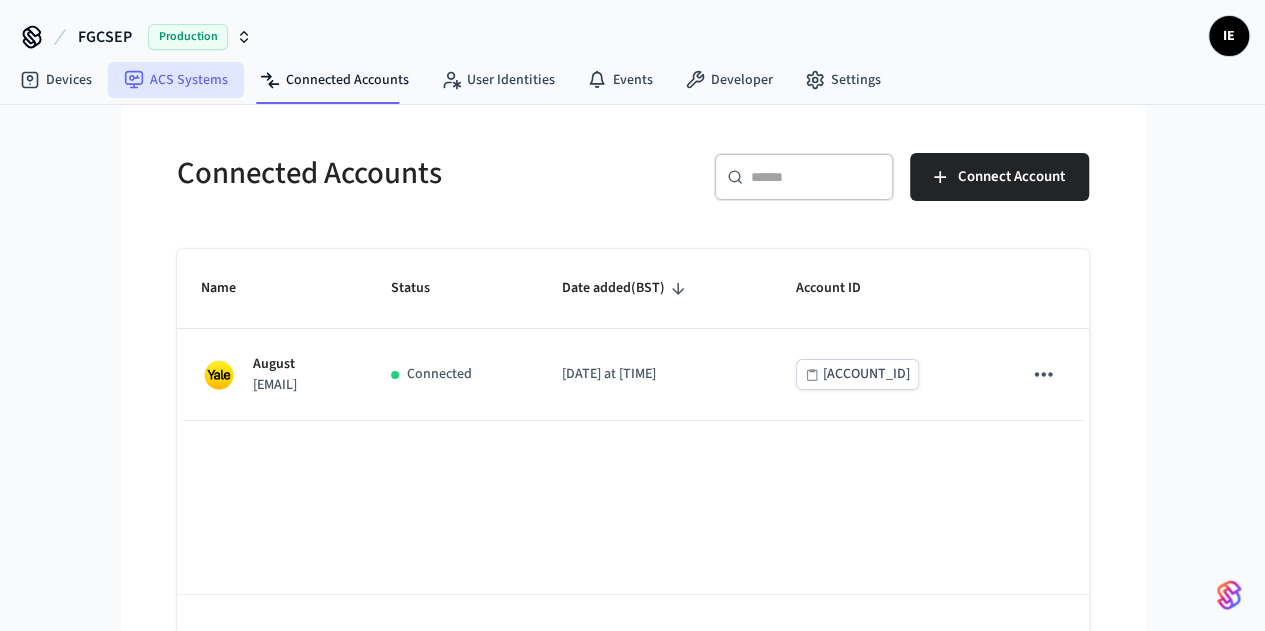 click on "ACS Systems" at bounding box center [176, 80] 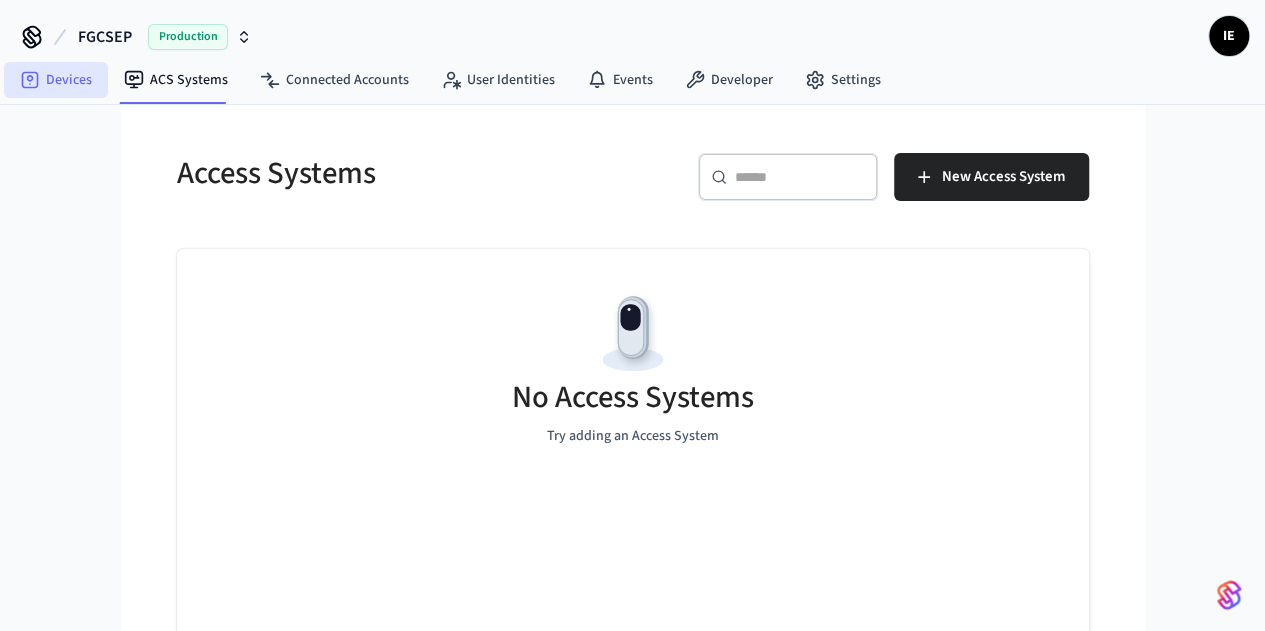 click on "Devices" at bounding box center (56, 80) 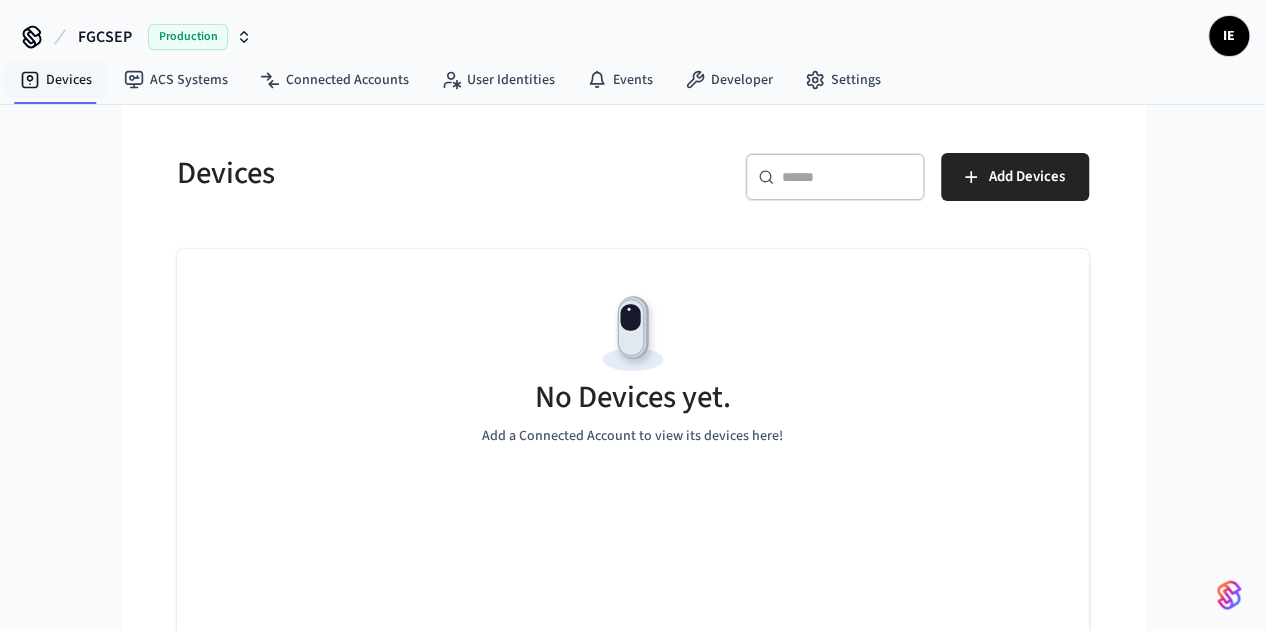 click 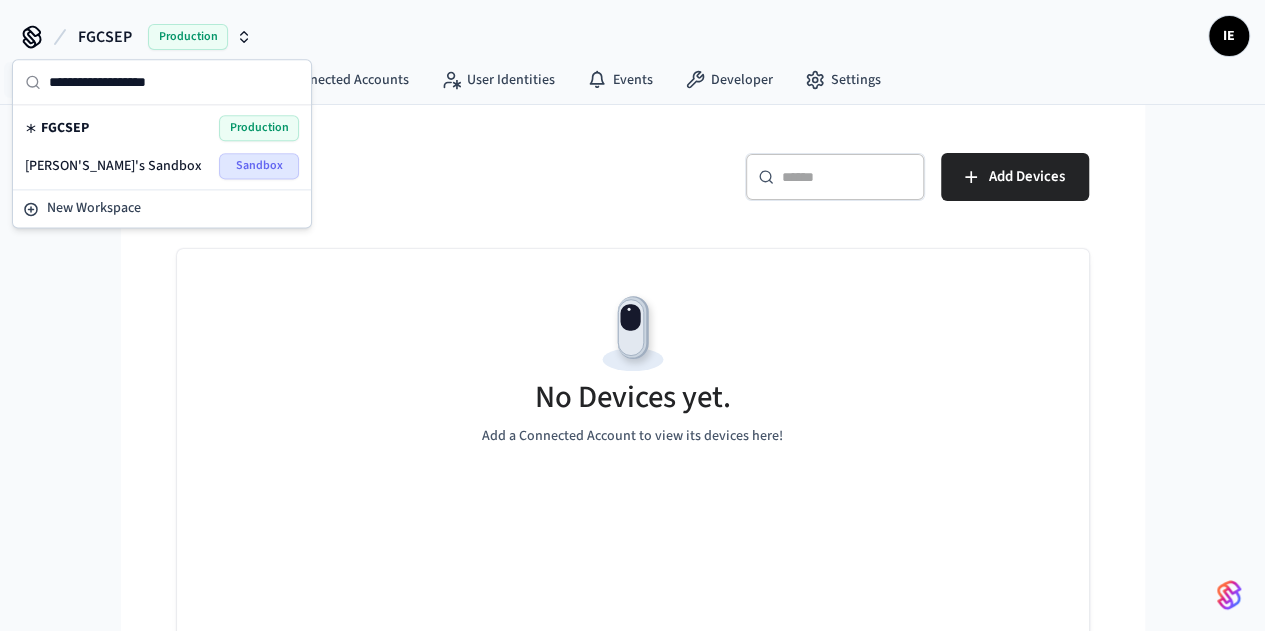 click on "No Devices yet. Add a Connected Account to view its devices here!" at bounding box center [633, 368] 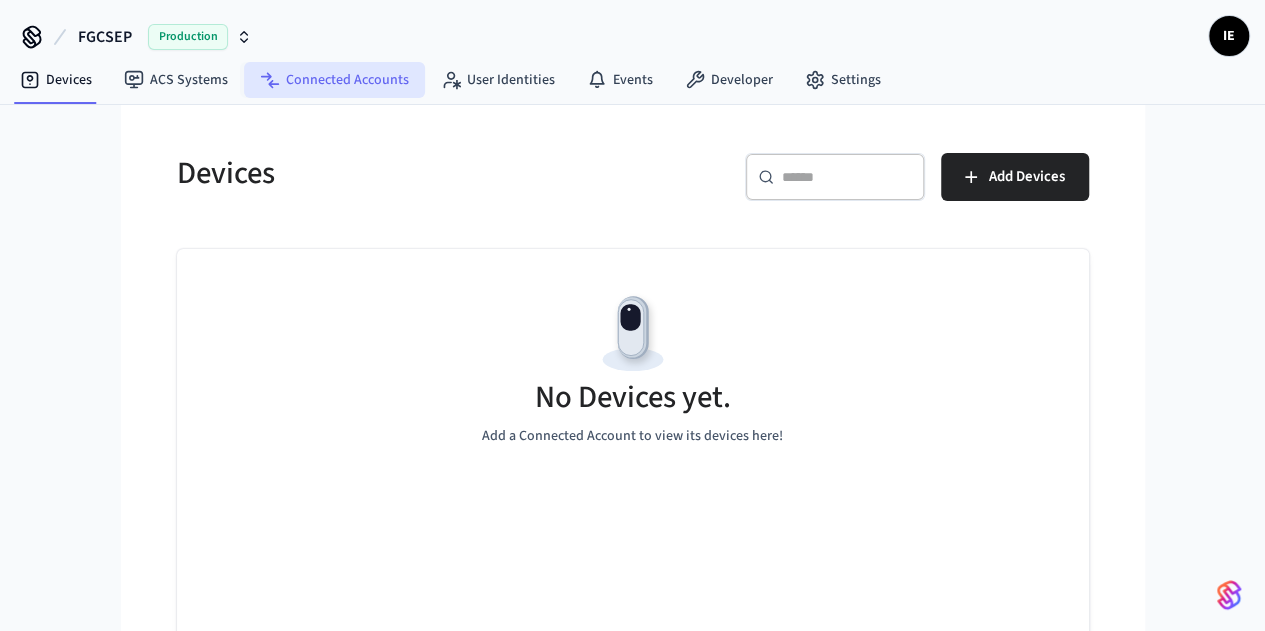 click on "Connected Accounts" at bounding box center (334, 80) 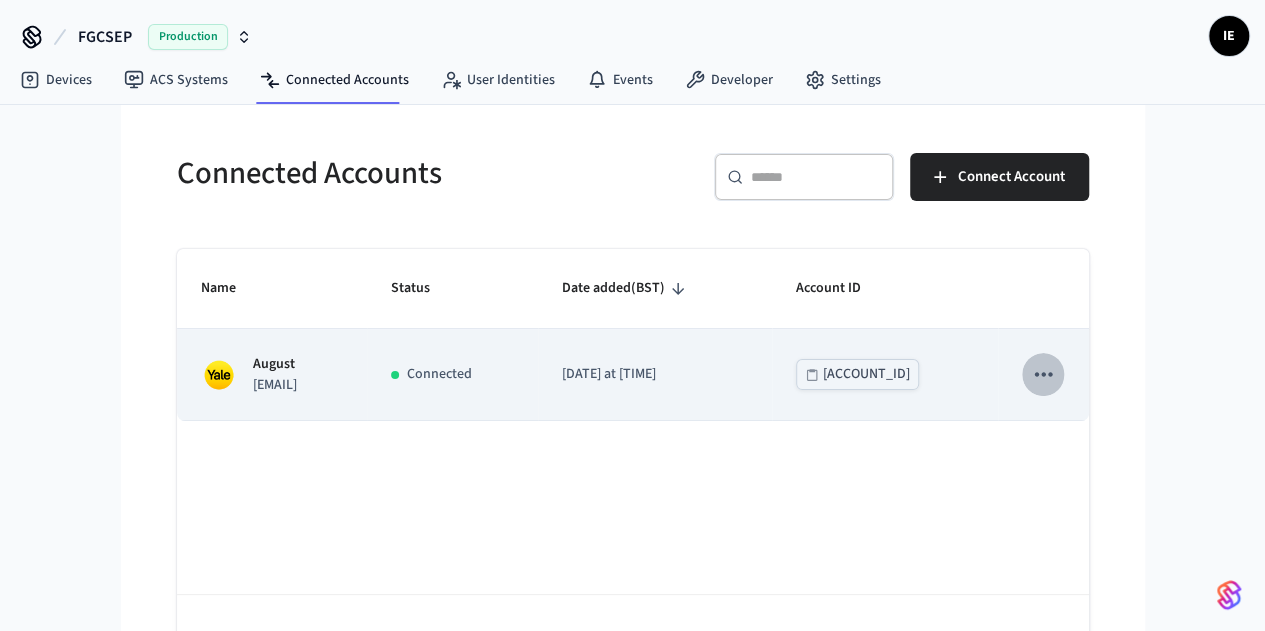 click 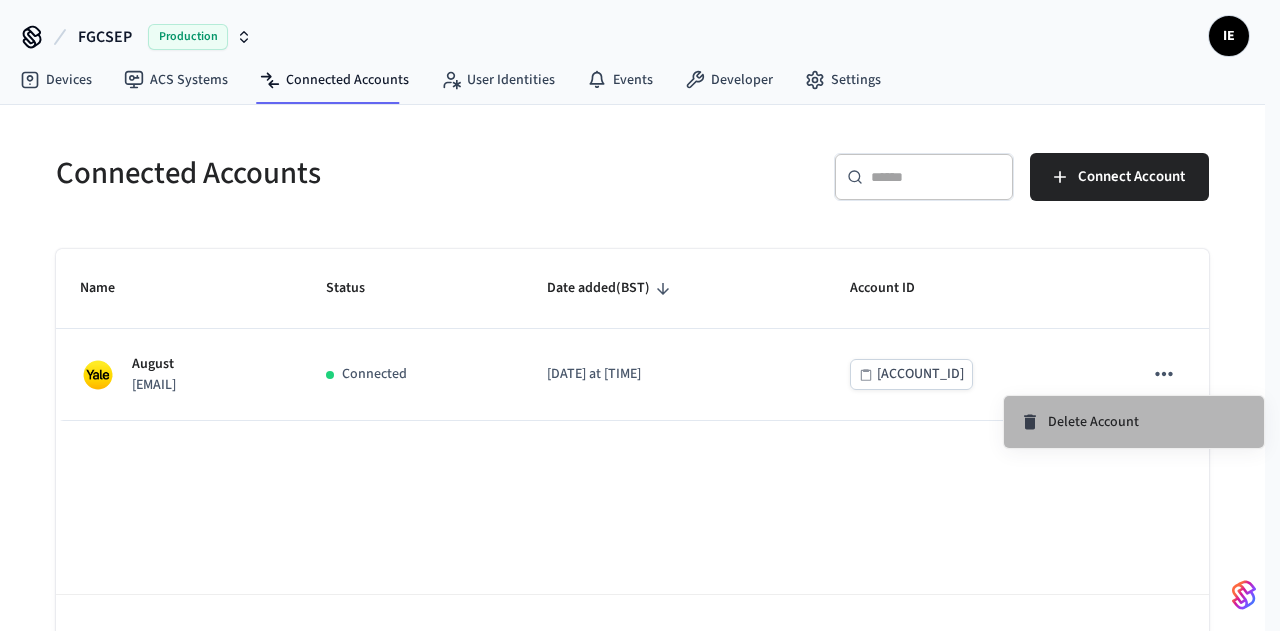 click on "Delete Account" at bounding box center [1134, 422] 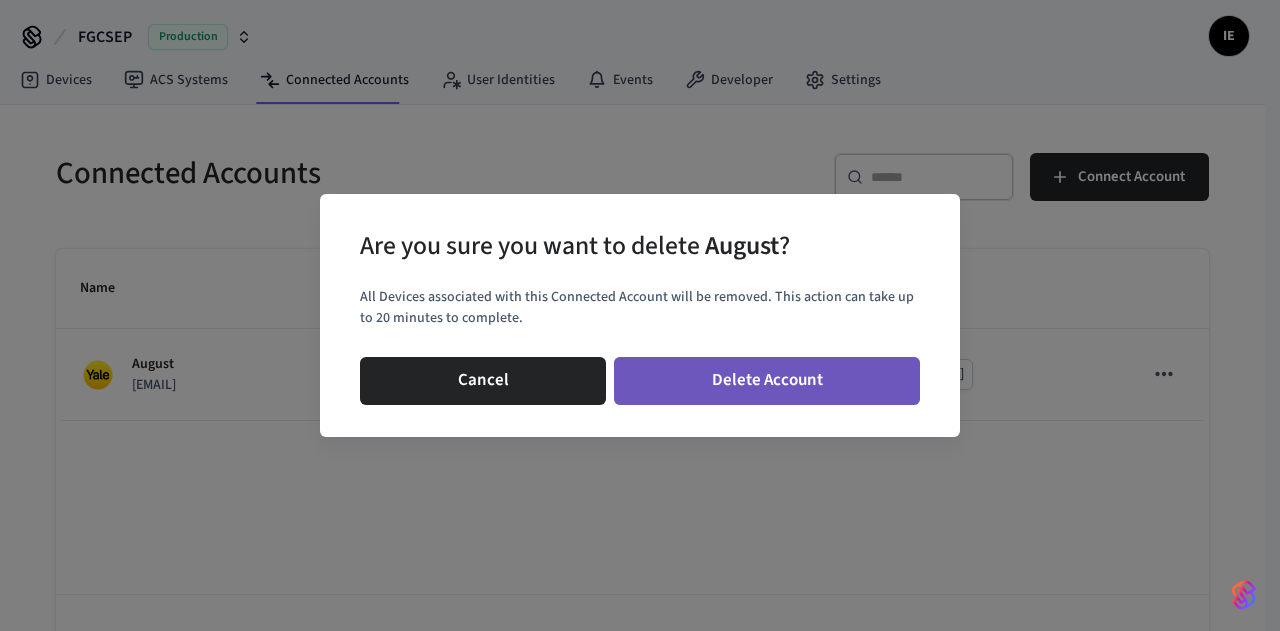 click on "Delete Account" at bounding box center (767, 381) 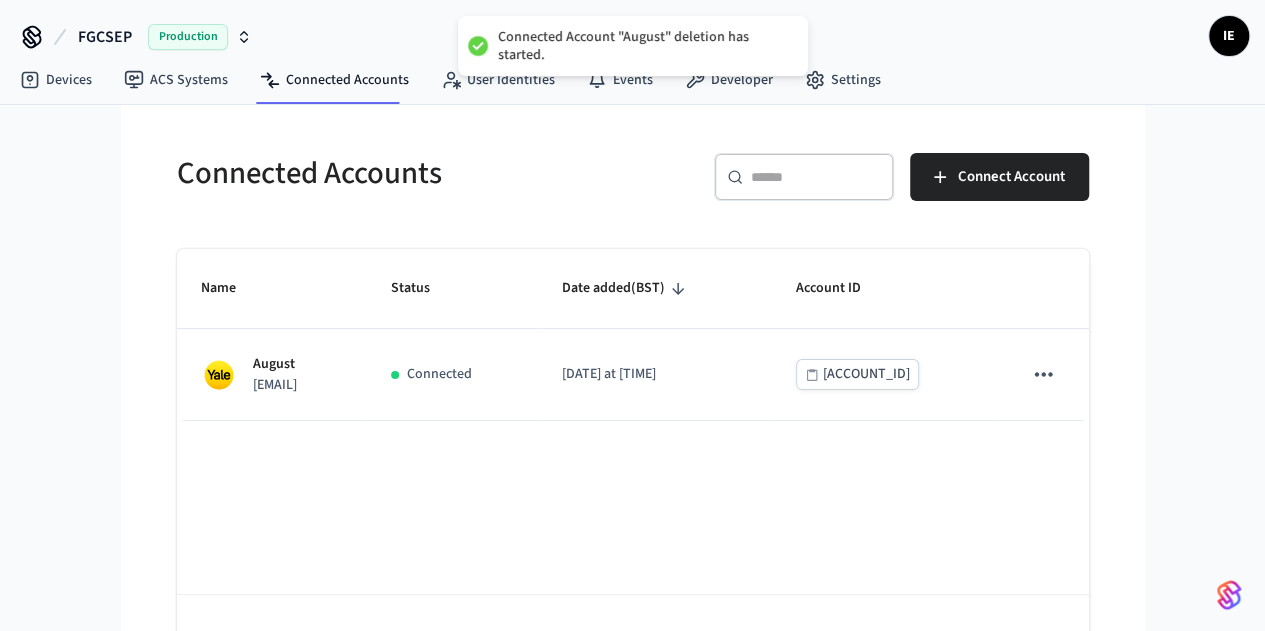 click on "Name Status Date added  (BST) Account ID August imandarvishi@yahoo.com Connected 2025/07/11 at 1:30 pm 764cc... Rows per page: 10 ** 1–1 of 1" at bounding box center [633, 470] 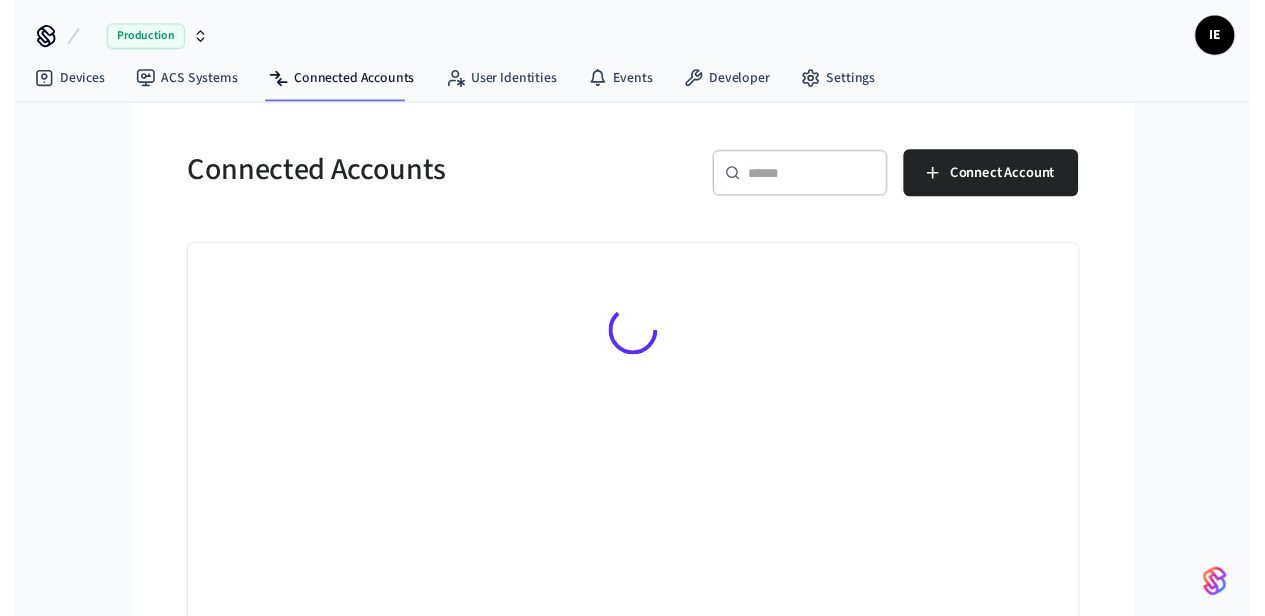 scroll, scrollTop: 0, scrollLeft: 0, axis: both 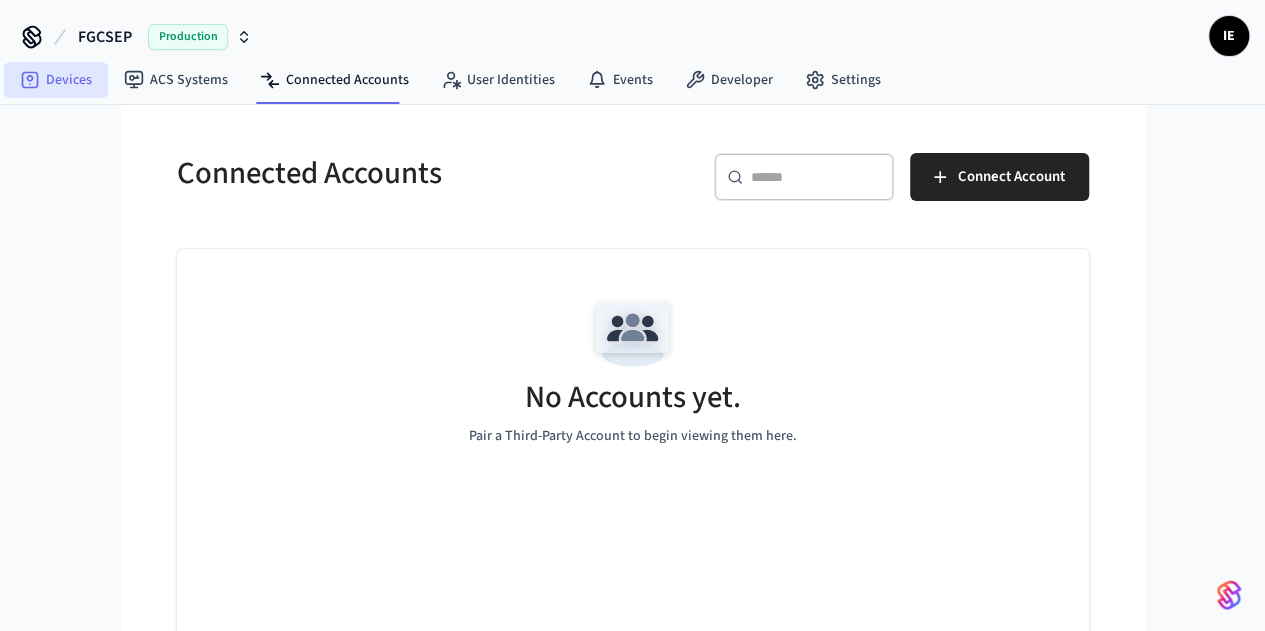 click on "Devices" at bounding box center (56, 80) 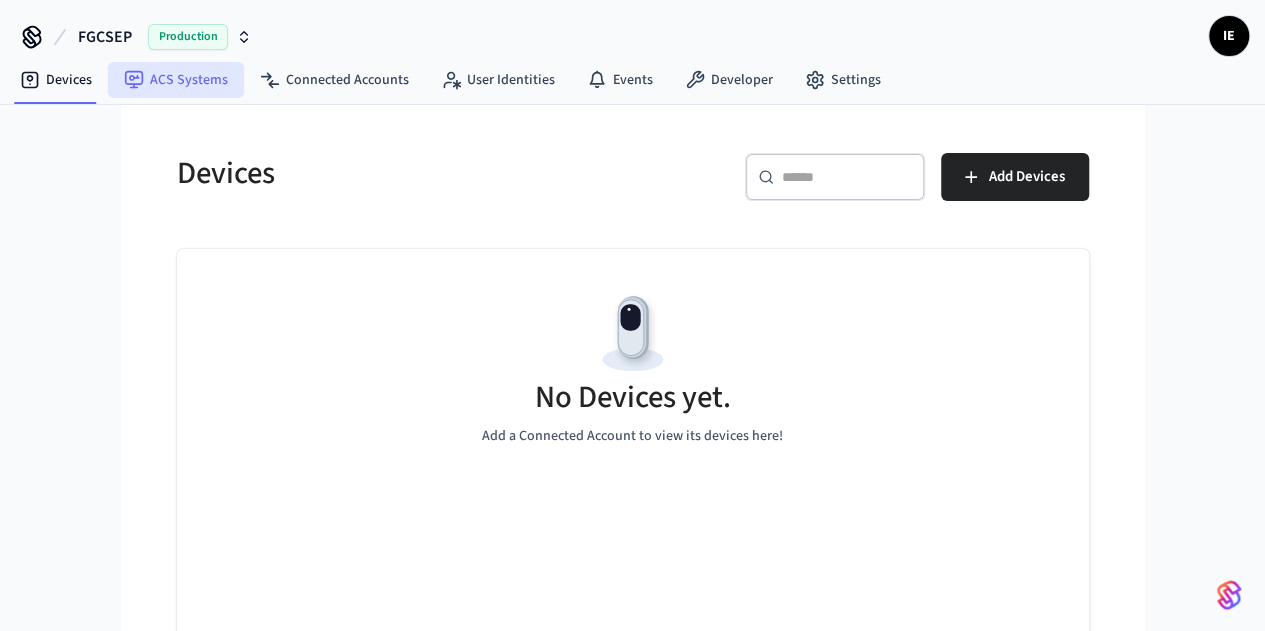 click on "ACS Systems" at bounding box center [176, 80] 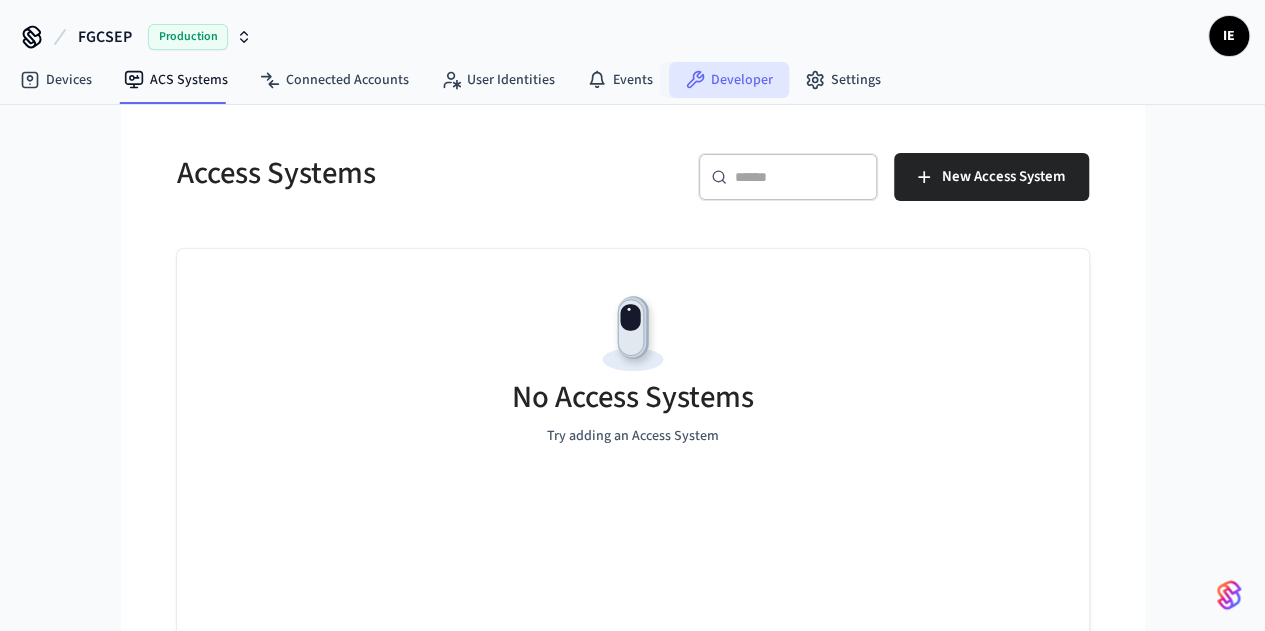 click on "Developer" at bounding box center [729, 80] 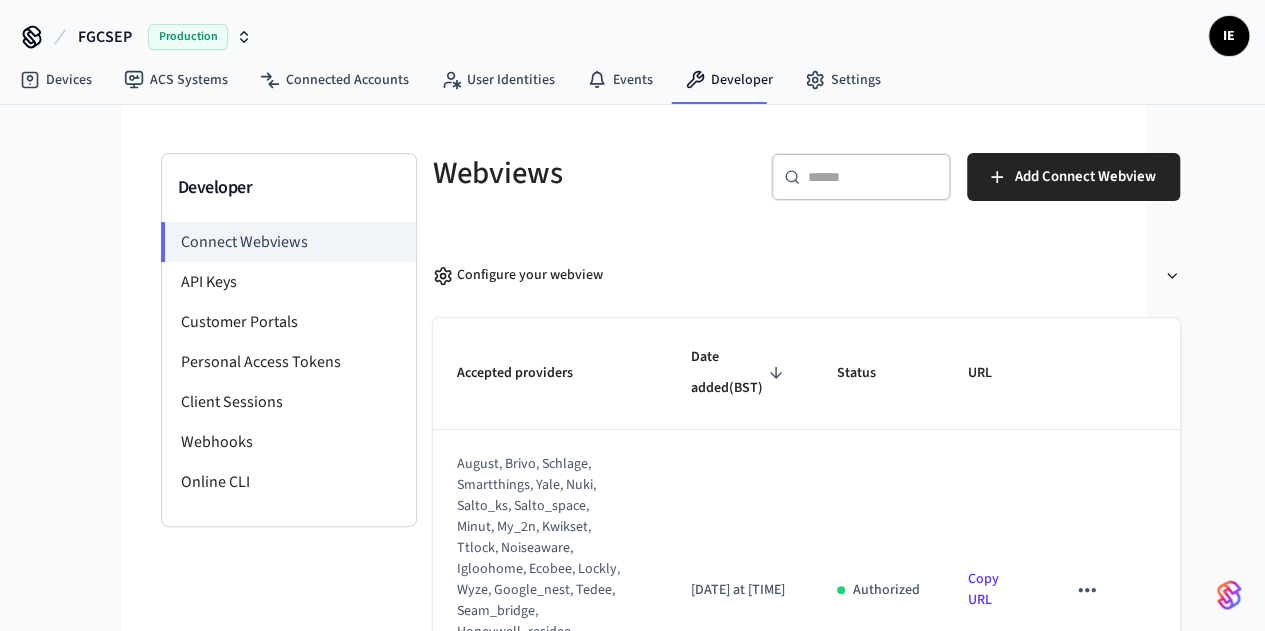 click on "IE" at bounding box center [1229, 36] 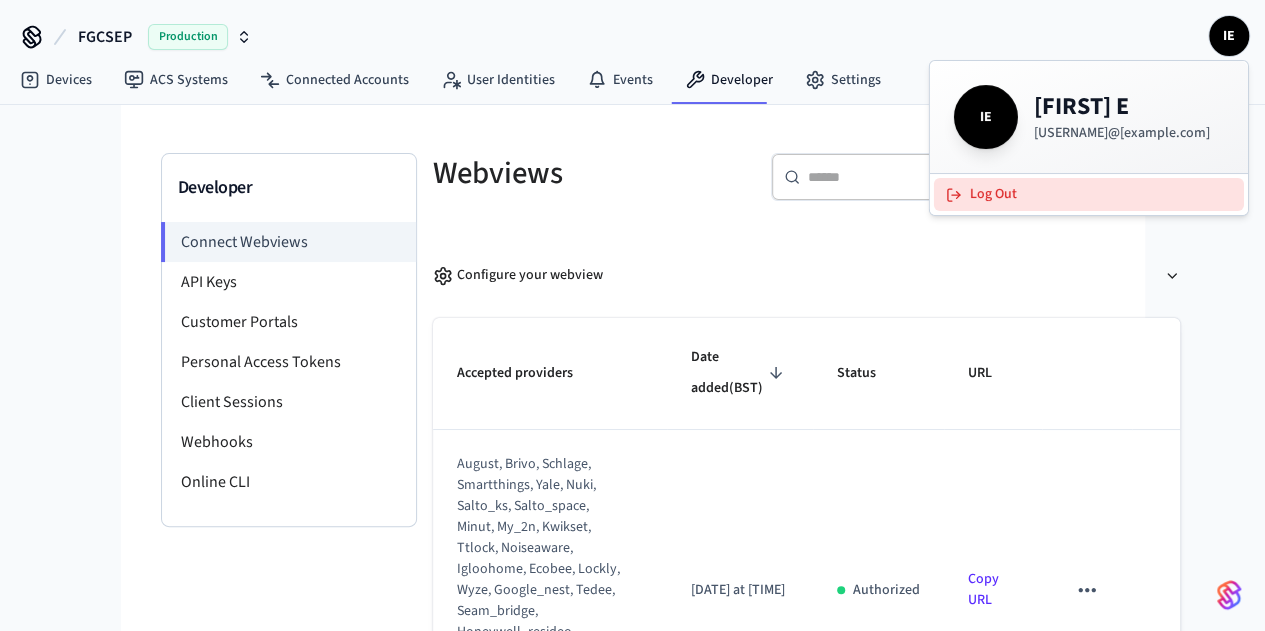 click on "Log Out" at bounding box center (1089, 194) 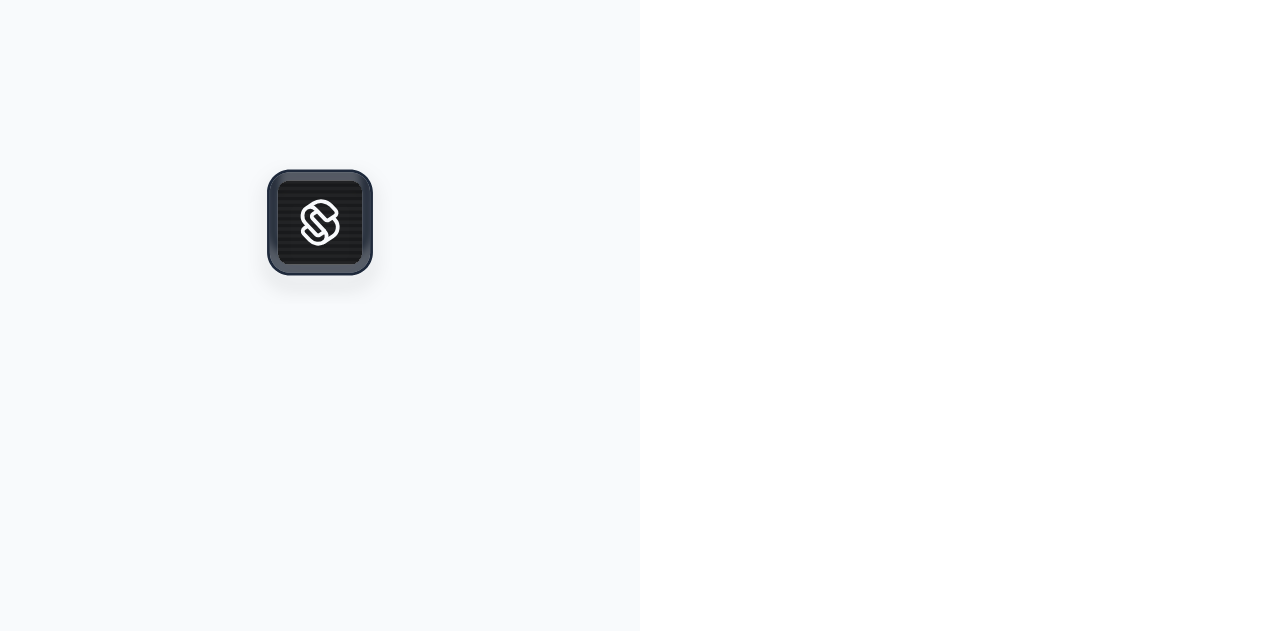 scroll, scrollTop: 0, scrollLeft: 0, axis: both 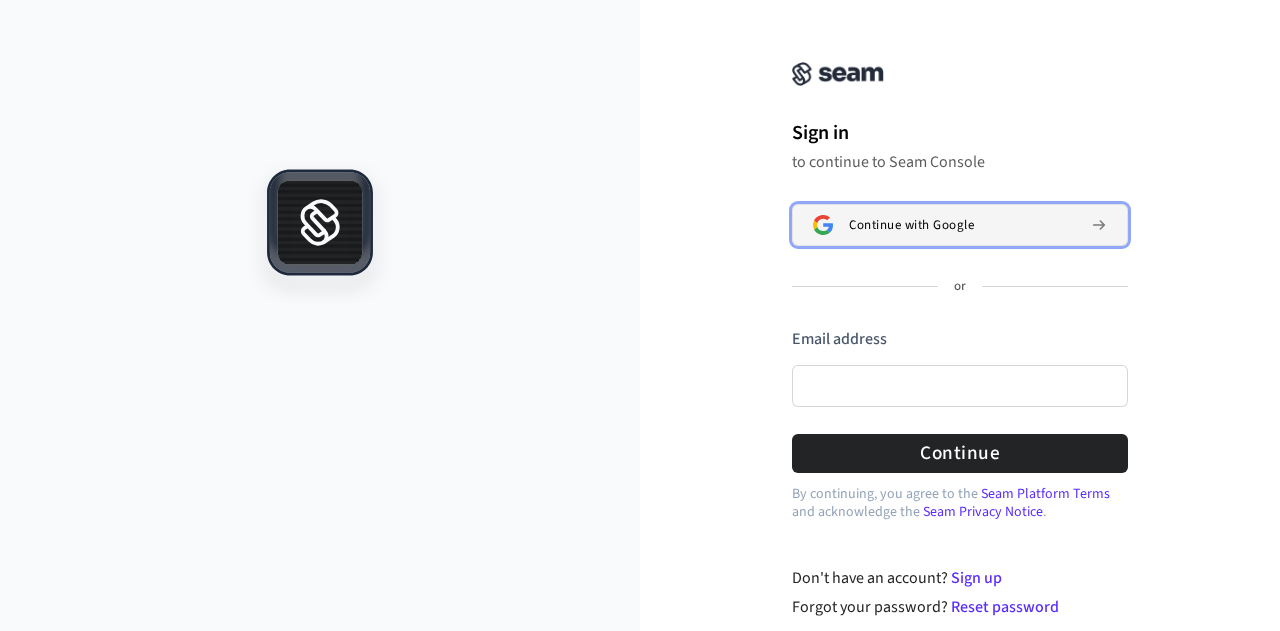 click on "Continue with Google" at bounding box center [911, 225] 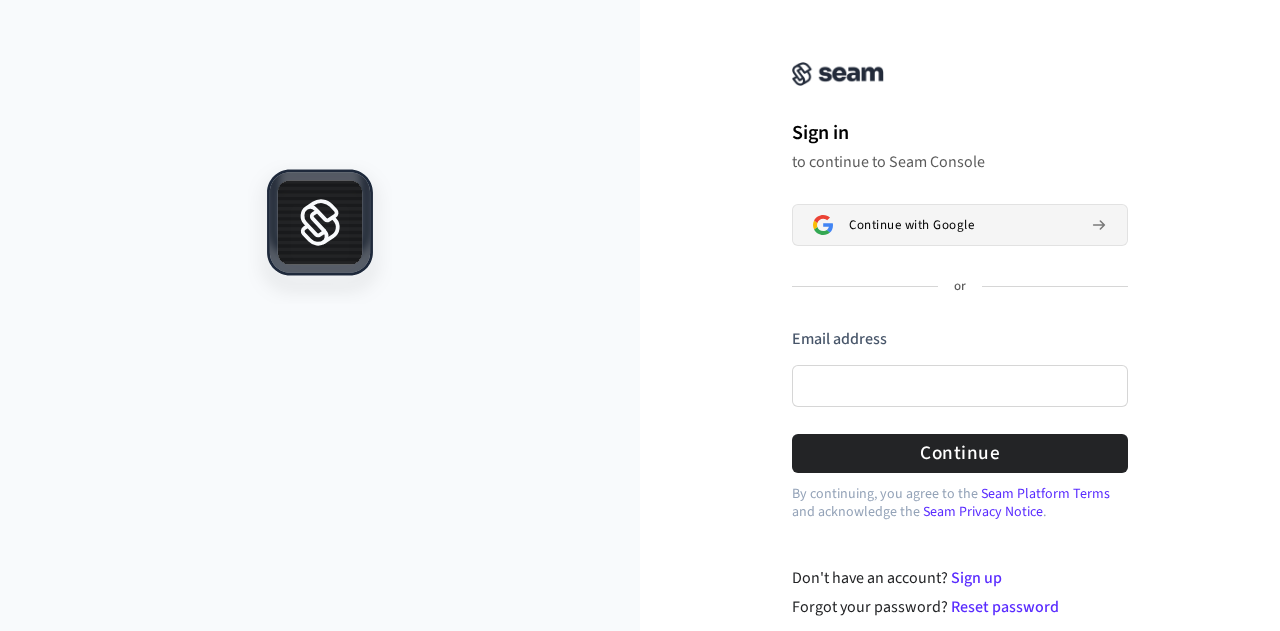 type 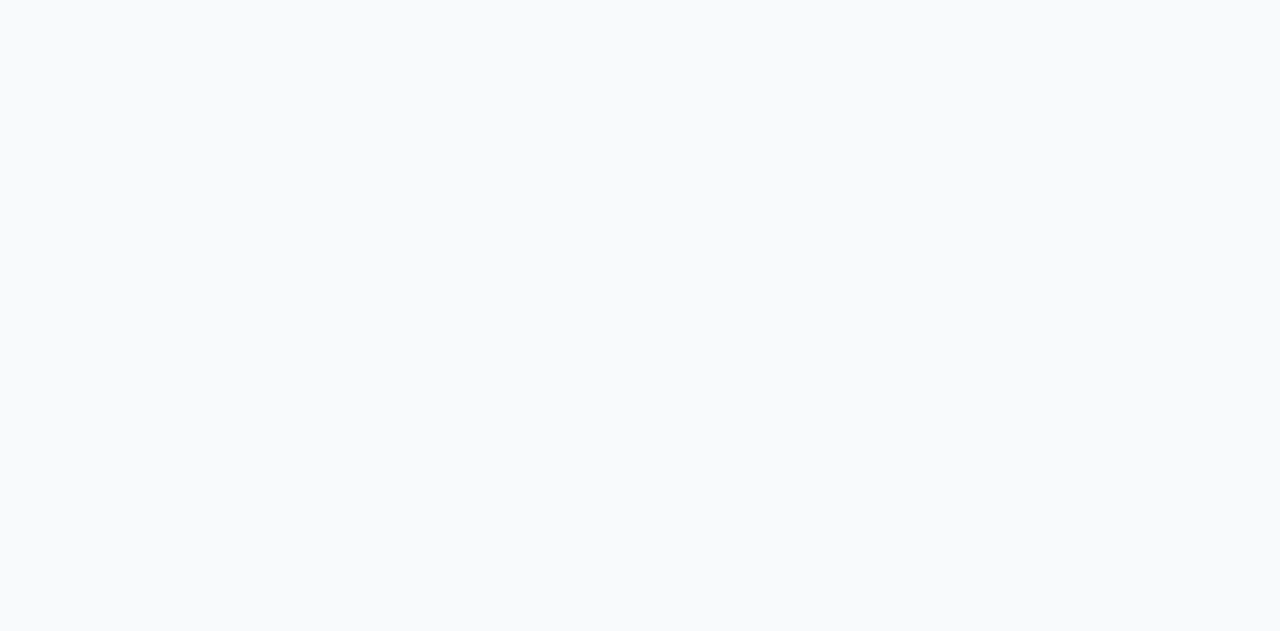 scroll, scrollTop: 0, scrollLeft: 0, axis: both 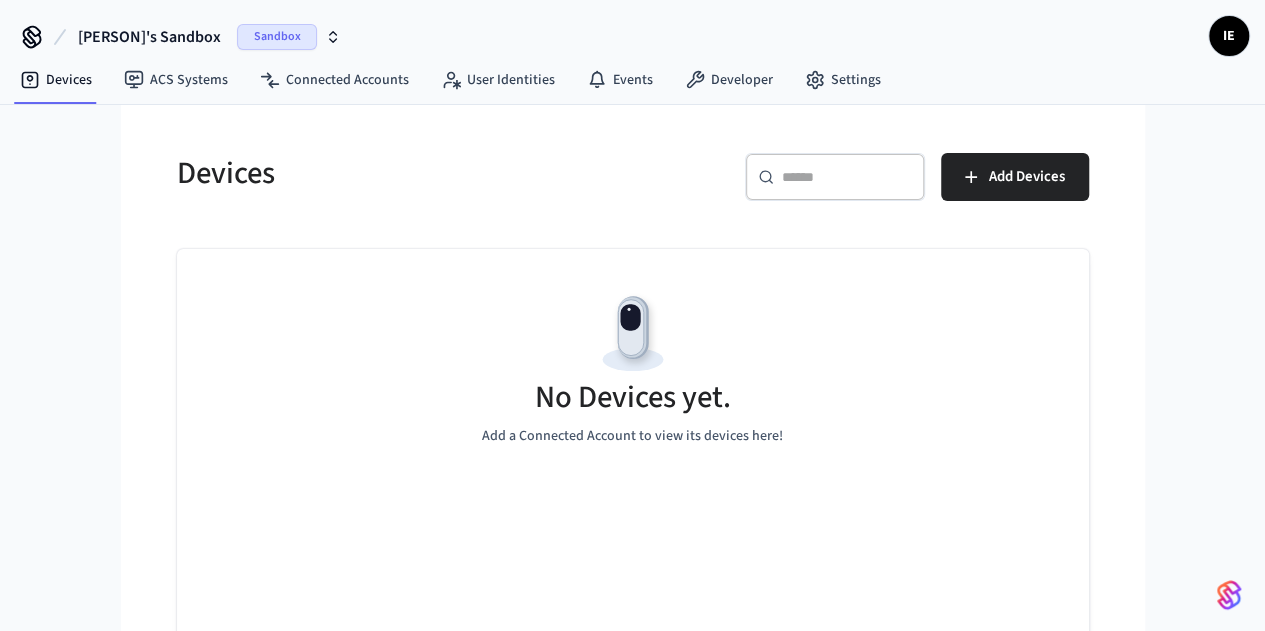 click on "Sandbox" at bounding box center [277, 37] 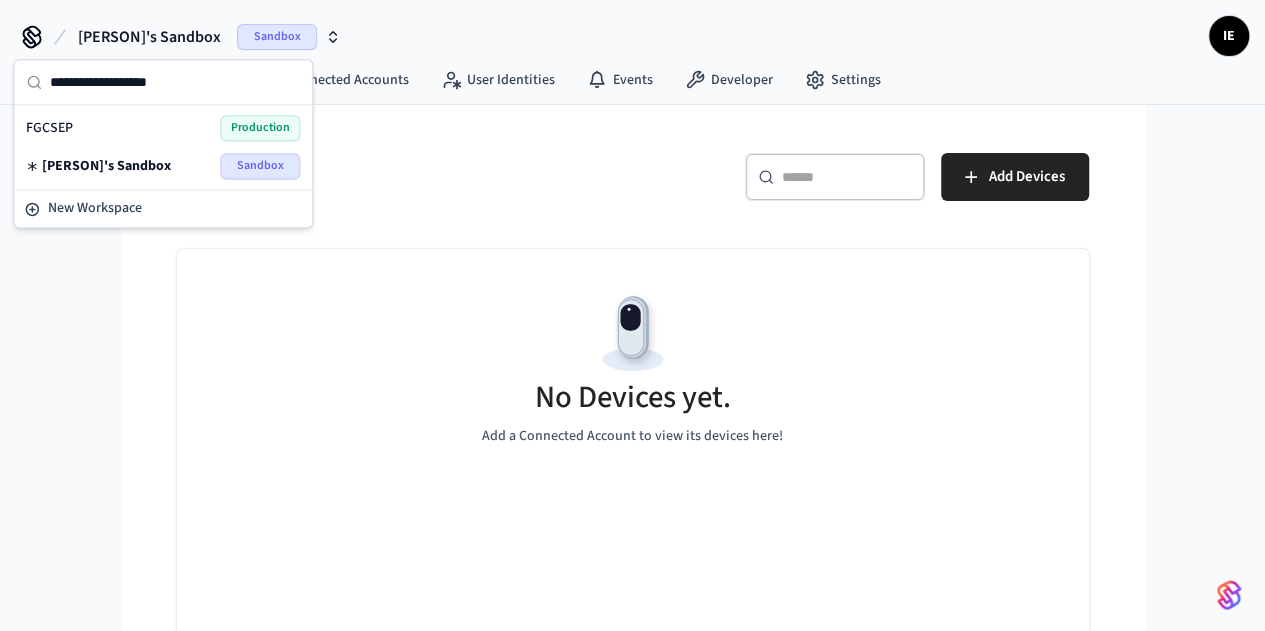 click on "No Devices yet. Add a Connected Account to view its devices here!" at bounding box center (633, 368) 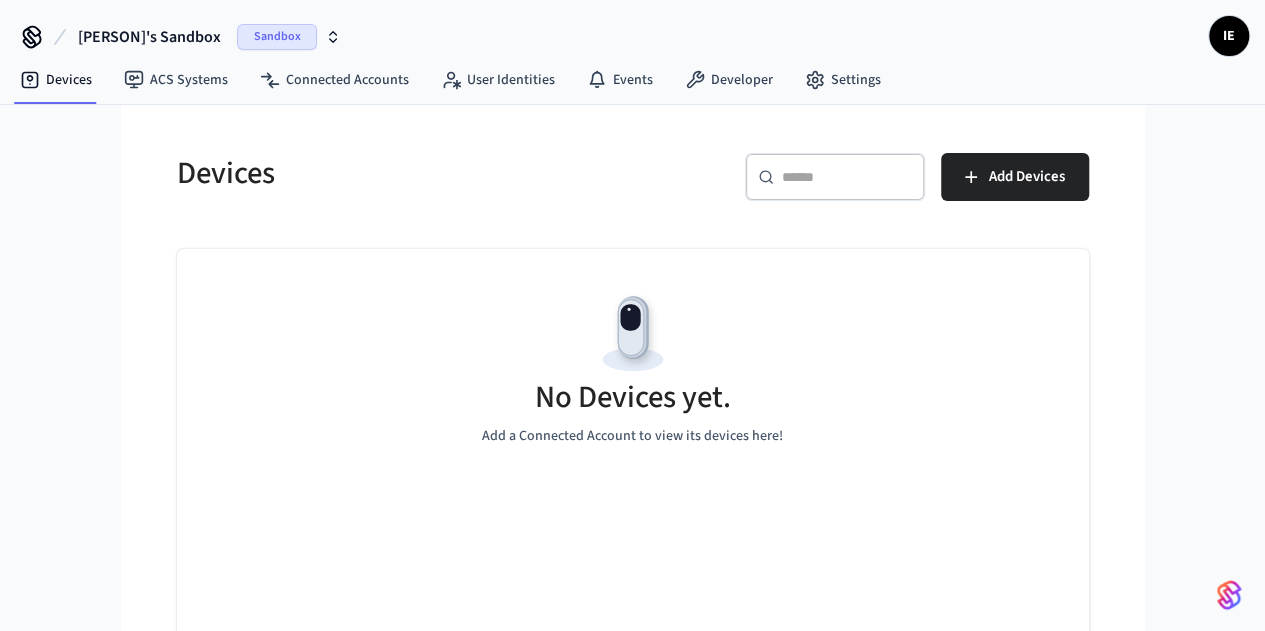 click on "Sandbox" at bounding box center [277, 37] 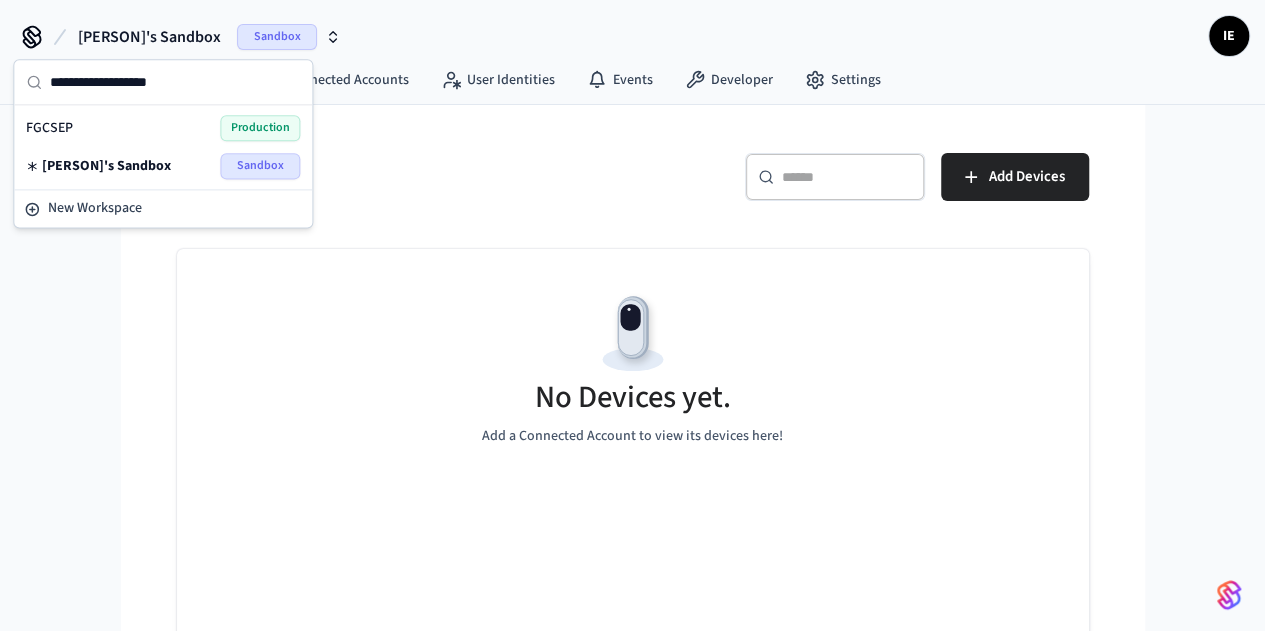 click on "Sandbox" at bounding box center [260, 166] 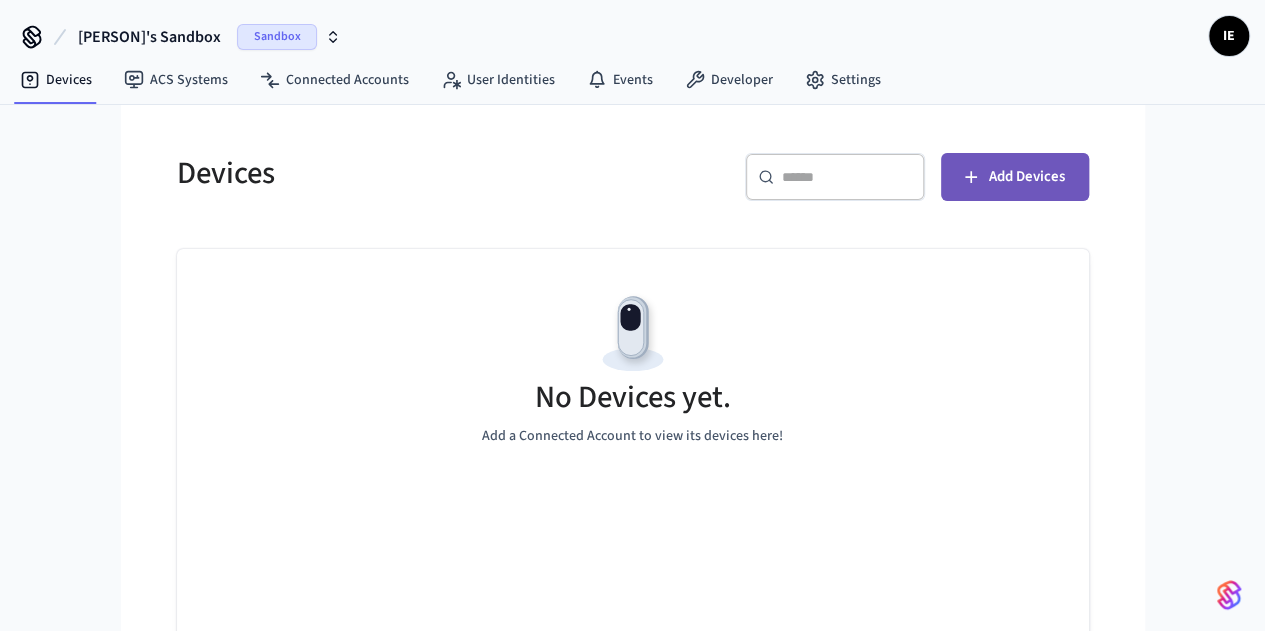 click on "Add Devices" at bounding box center (1015, 177) 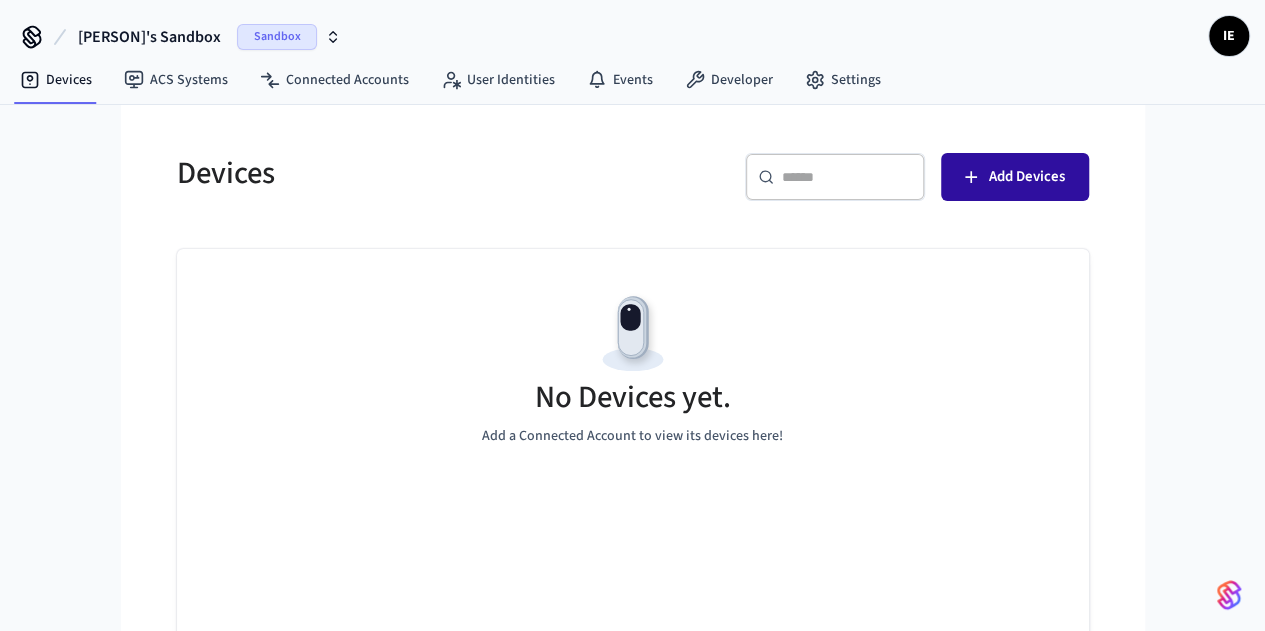 click on "Add Devices" at bounding box center [1027, 177] 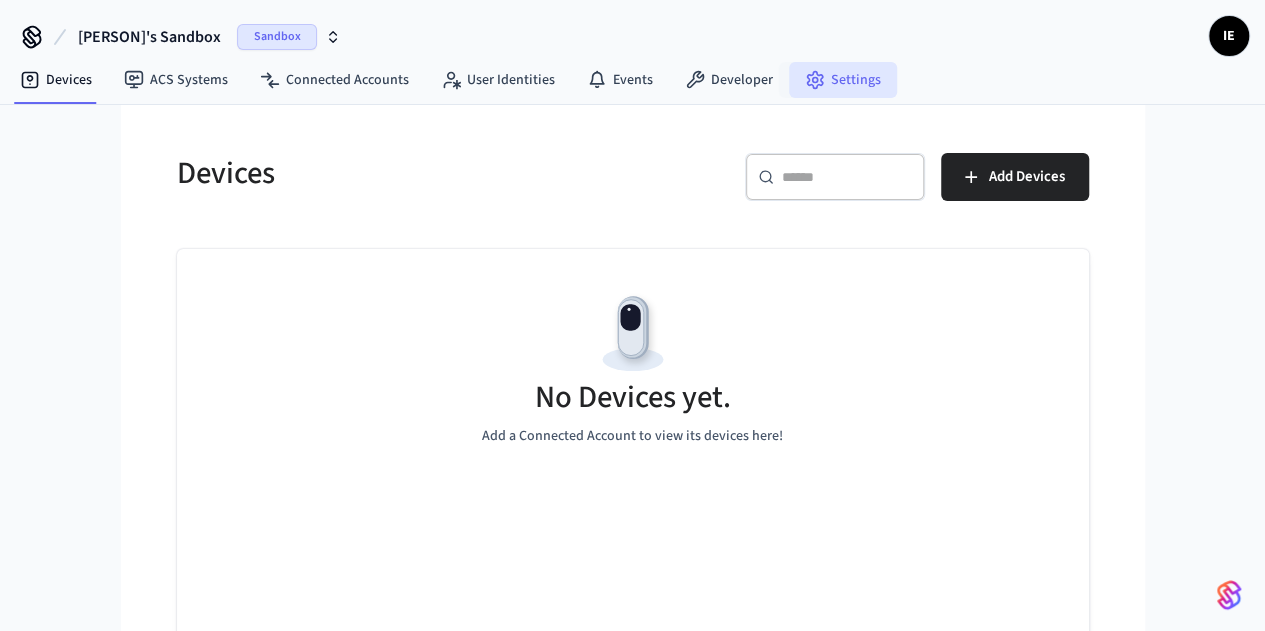 click on "Settings" at bounding box center (843, 80) 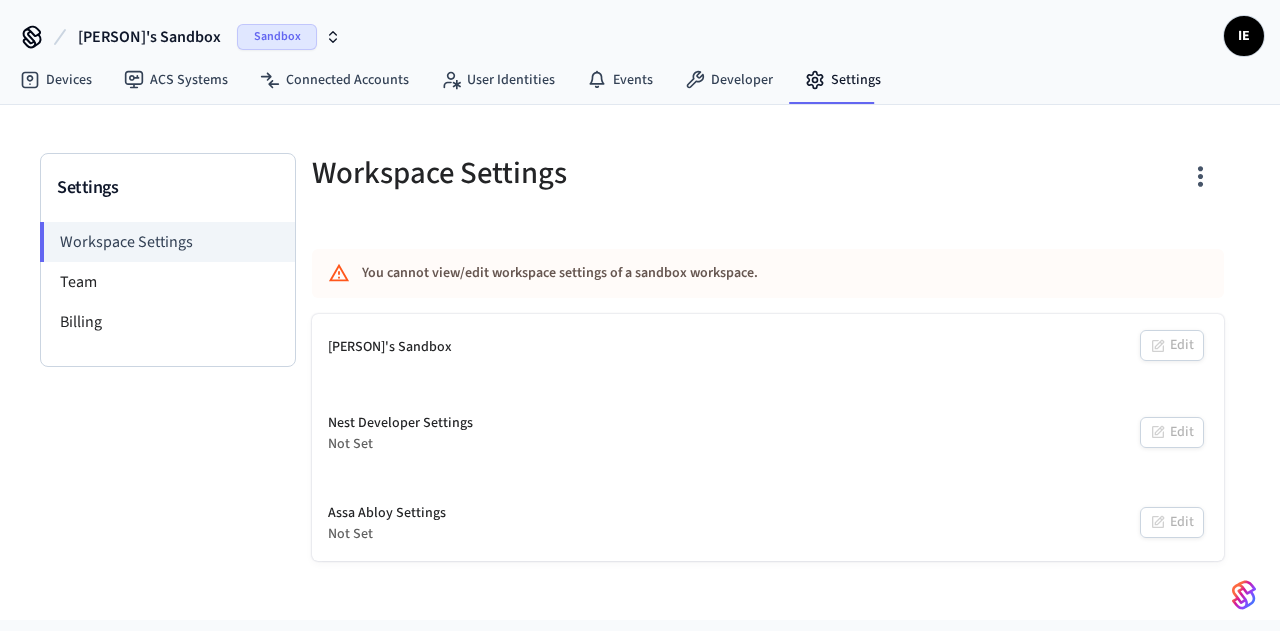 click 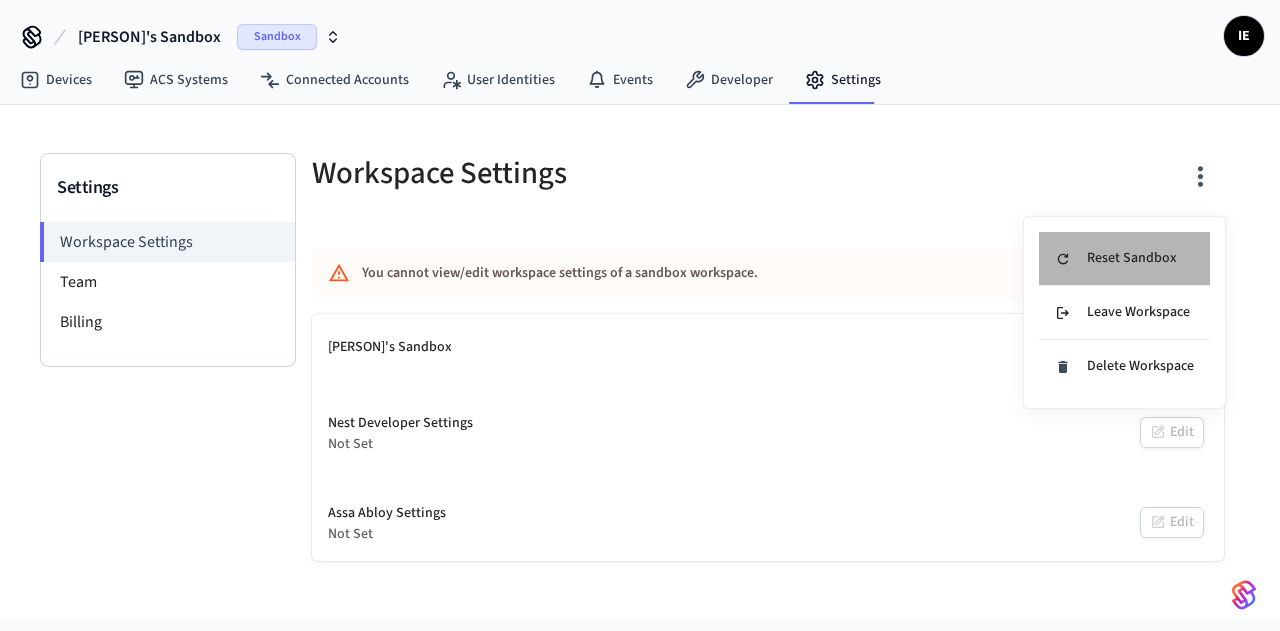 click on "Reset Sandbox" at bounding box center [1116, 258] 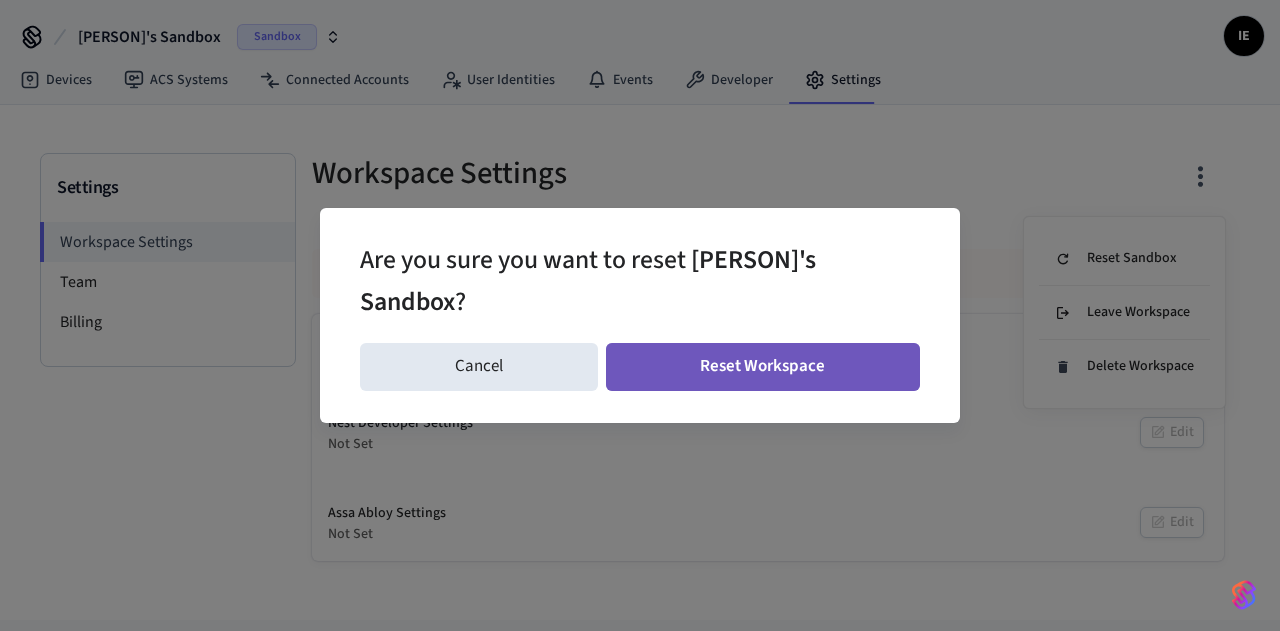 click on "Reset Workspace" at bounding box center (763, 367) 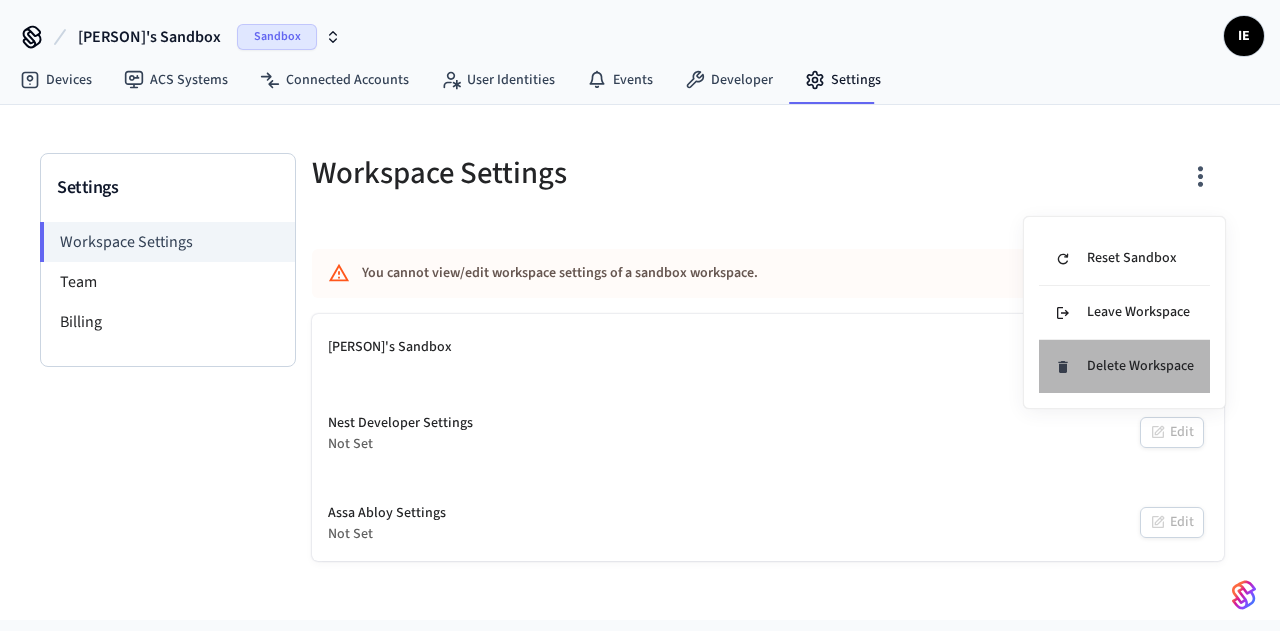 click on "Delete Workspace" at bounding box center (1124, 366) 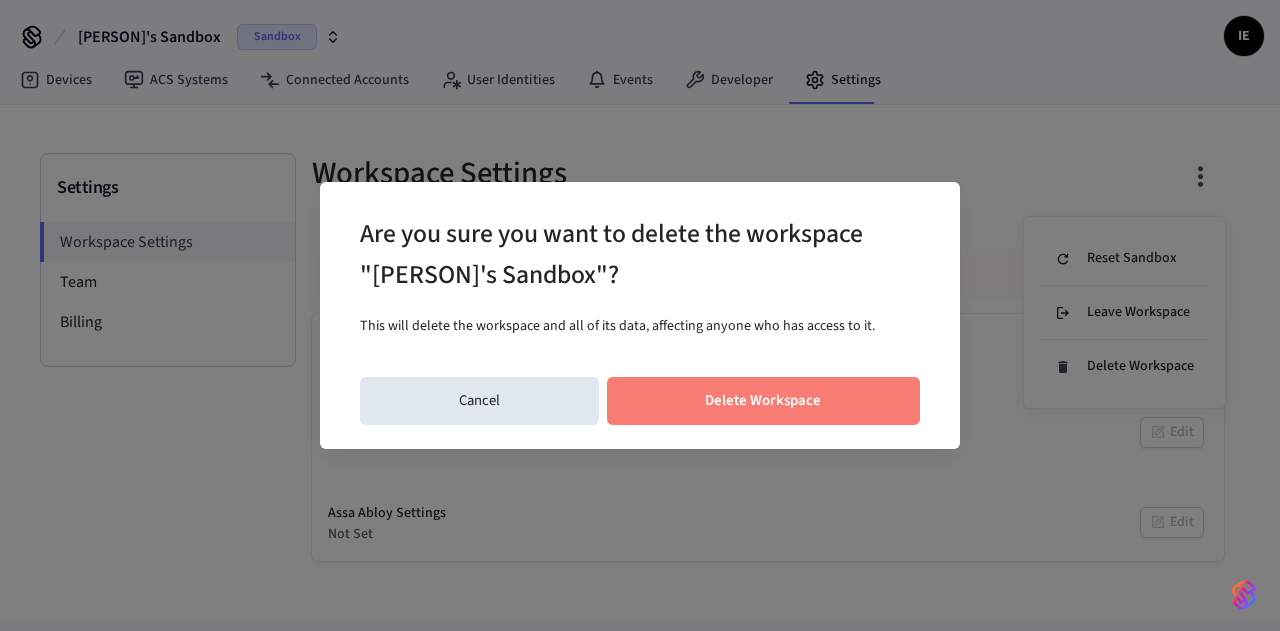 click on "Delete Workspace" at bounding box center [764, 401] 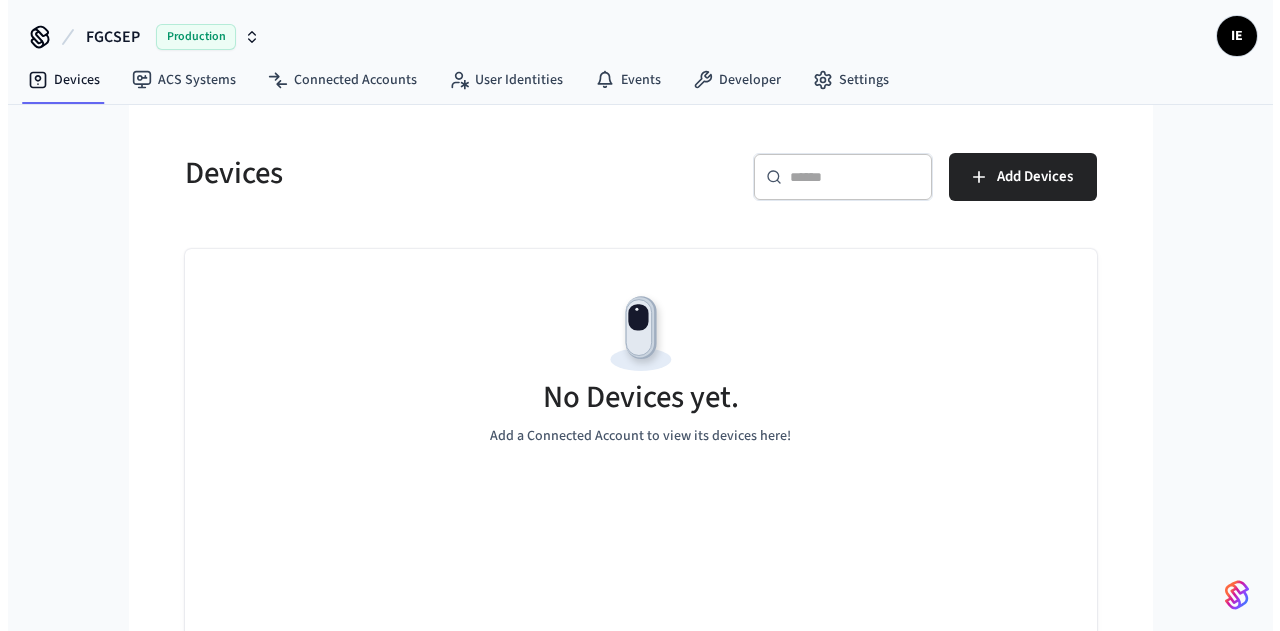 scroll, scrollTop: 0, scrollLeft: 0, axis: both 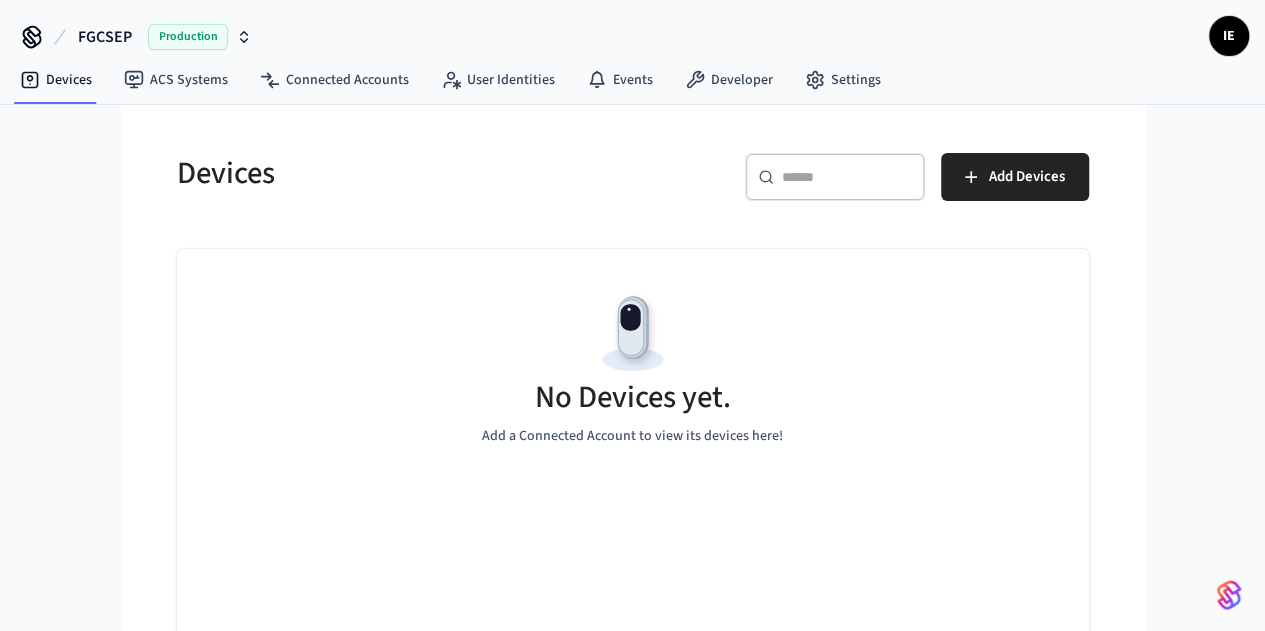 click on "Production" at bounding box center [188, 37] 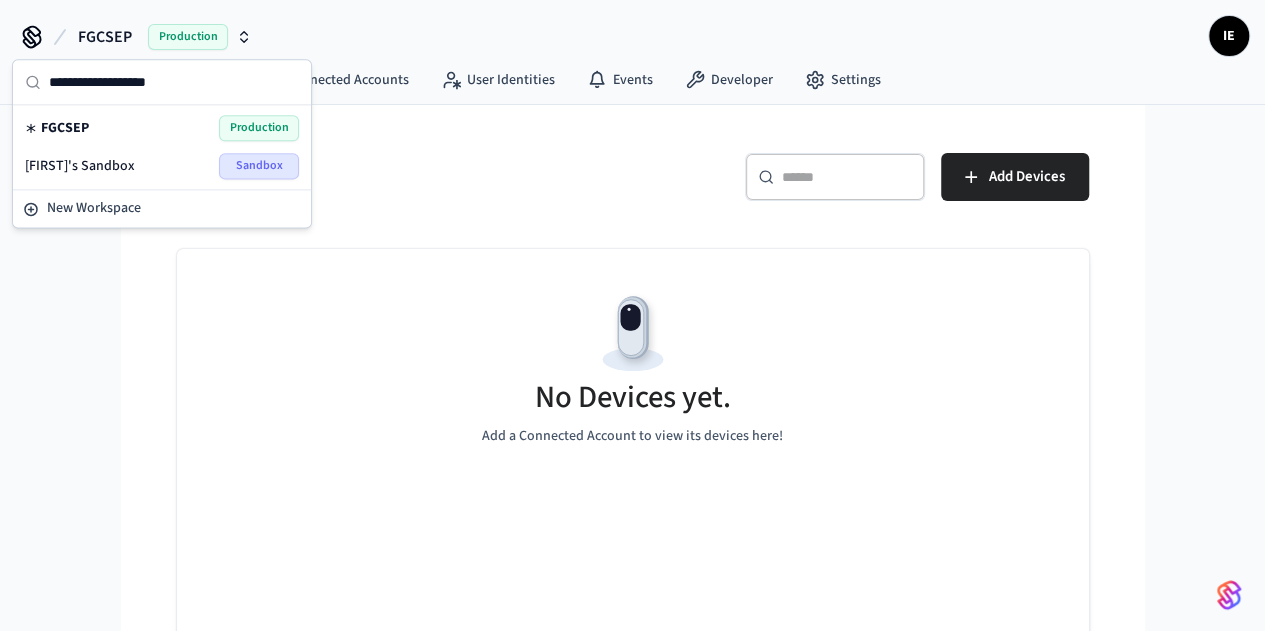 click on "Sandbox" at bounding box center [259, 166] 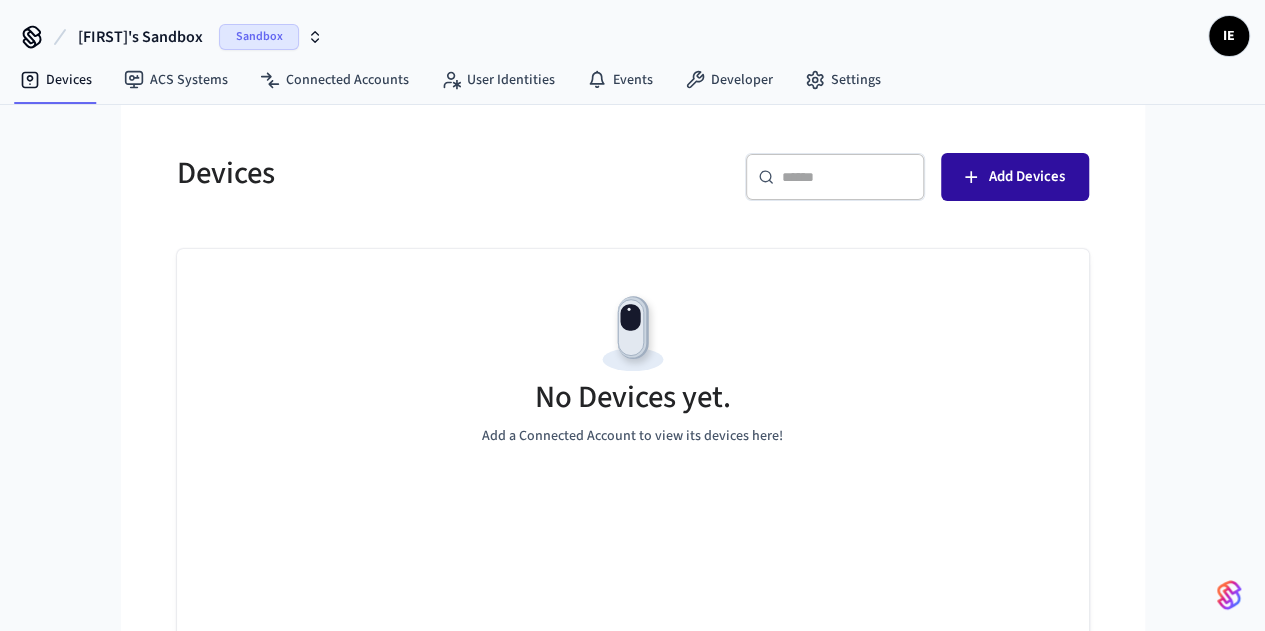 click on "Add Devices" at bounding box center (1027, 177) 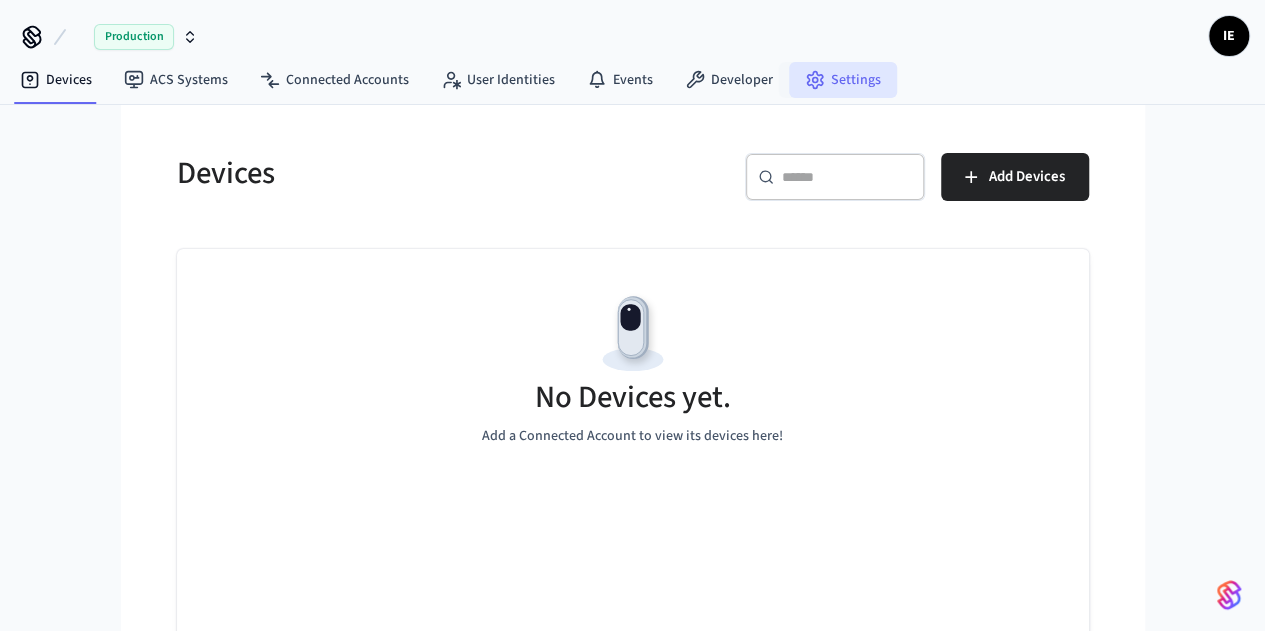 click on "Settings" at bounding box center [843, 80] 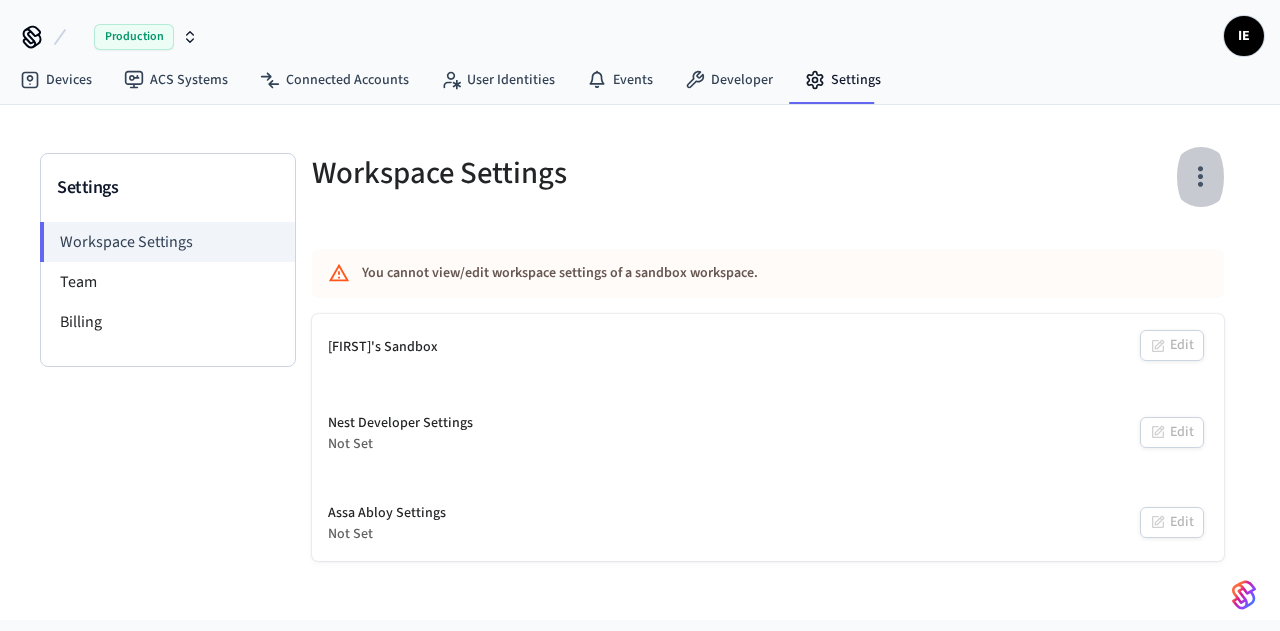 click 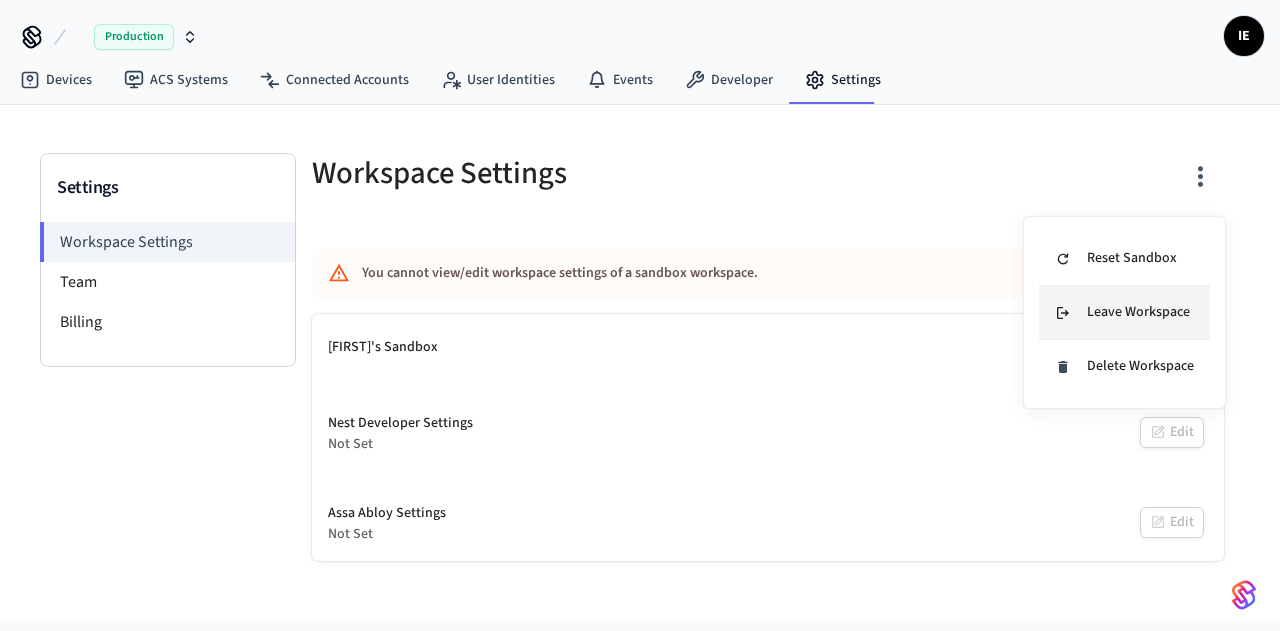 click on "Leave Workspace" at bounding box center [1122, 312] 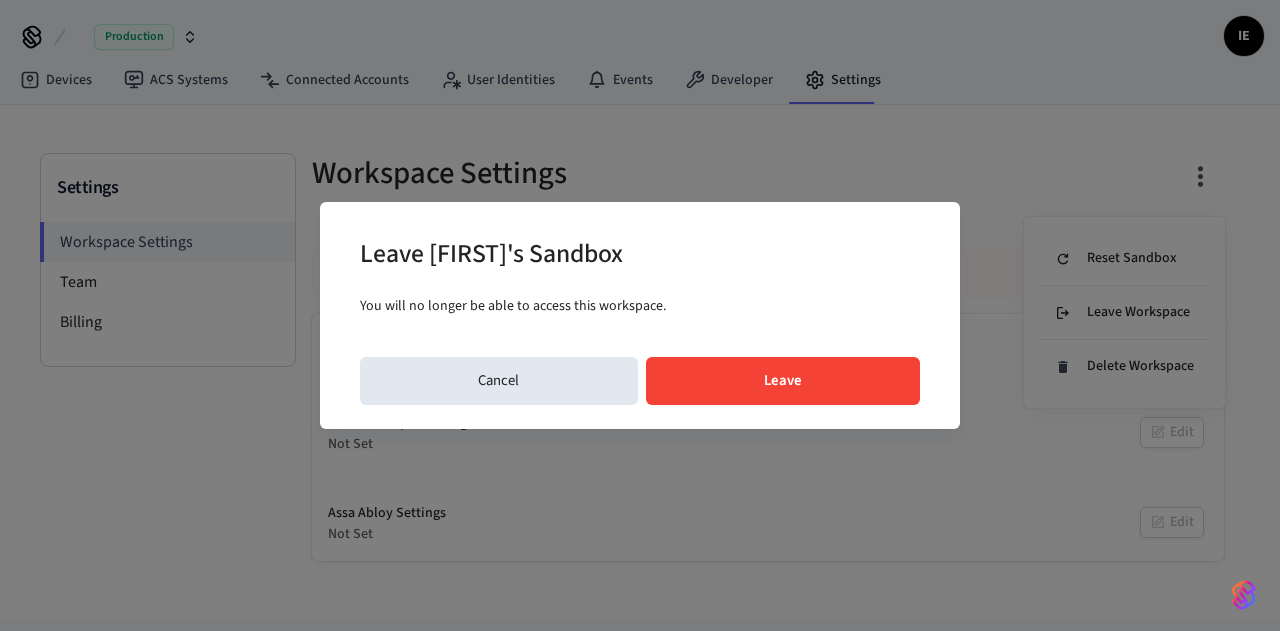 click on "Leave" at bounding box center (783, 381) 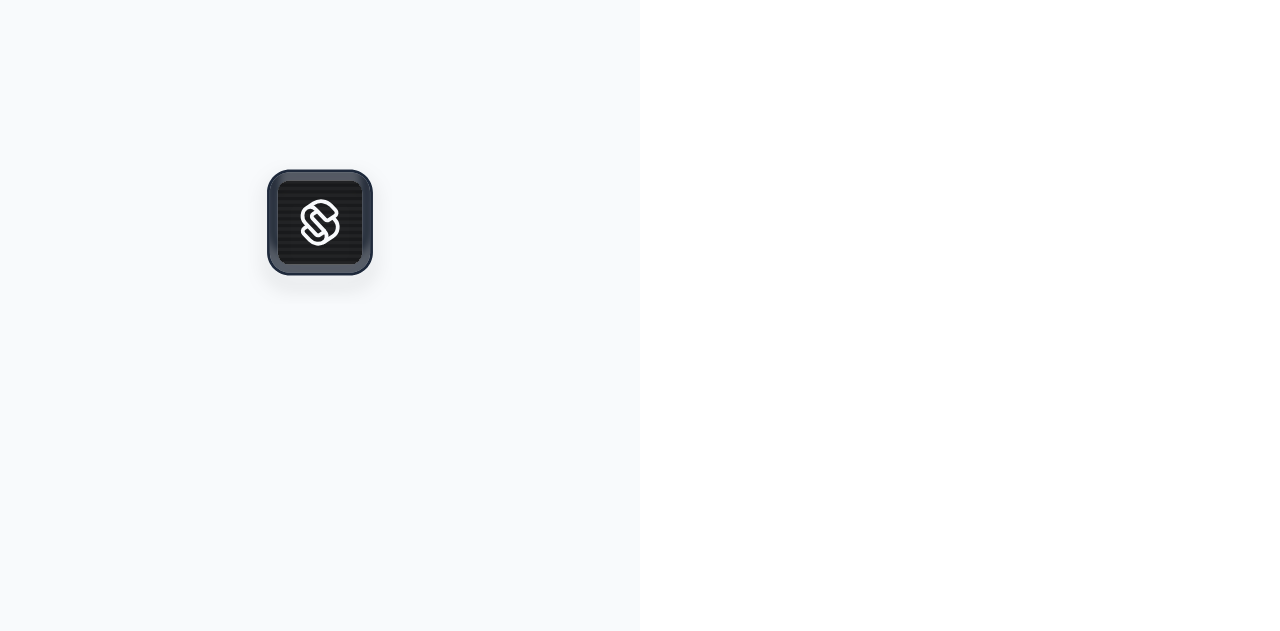 scroll, scrollTop: 0, scrollLeft: 0, axis: both 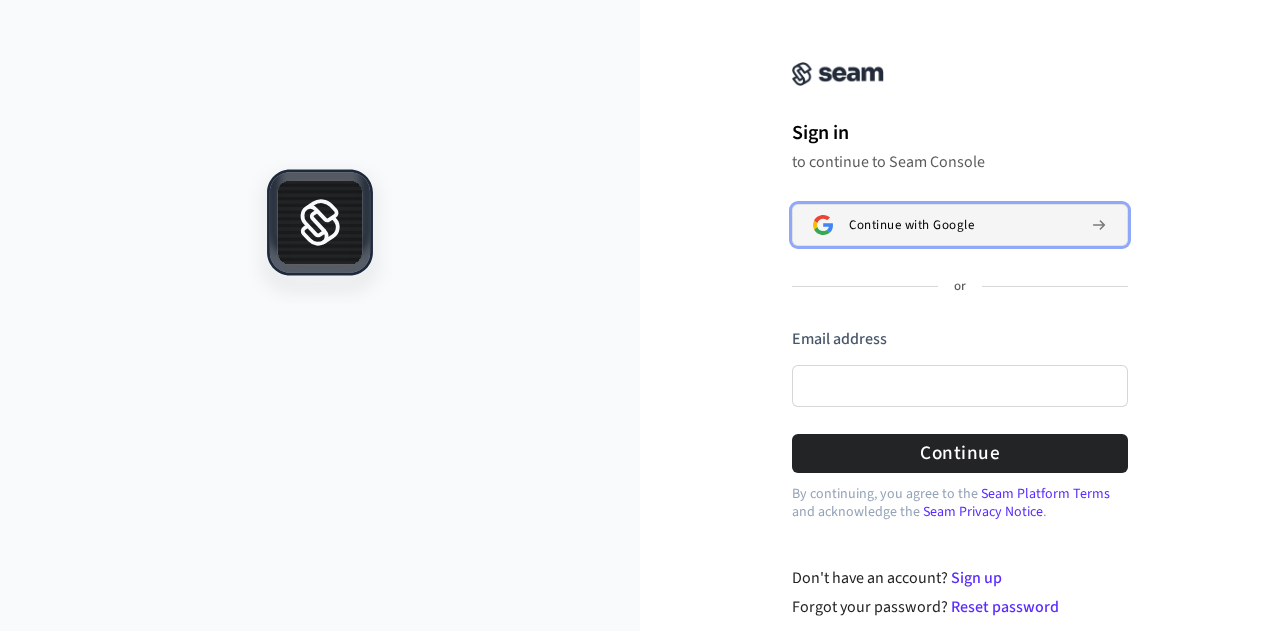 click on "Continue with Google" at bounding box center [960, 225] 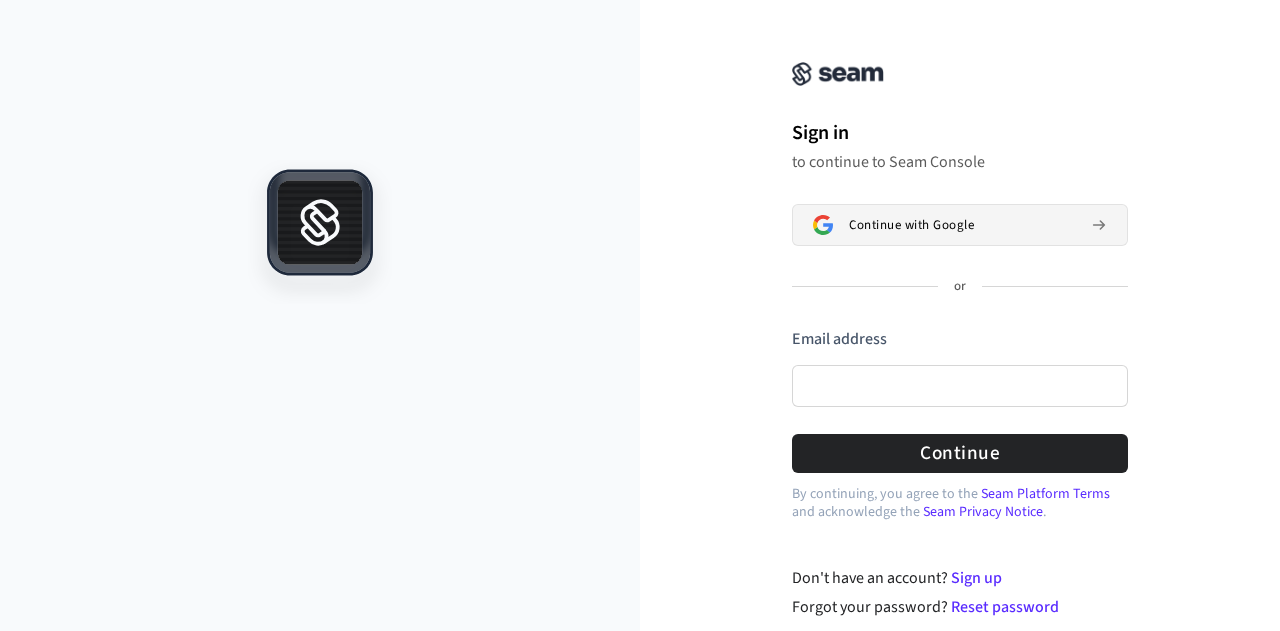 type 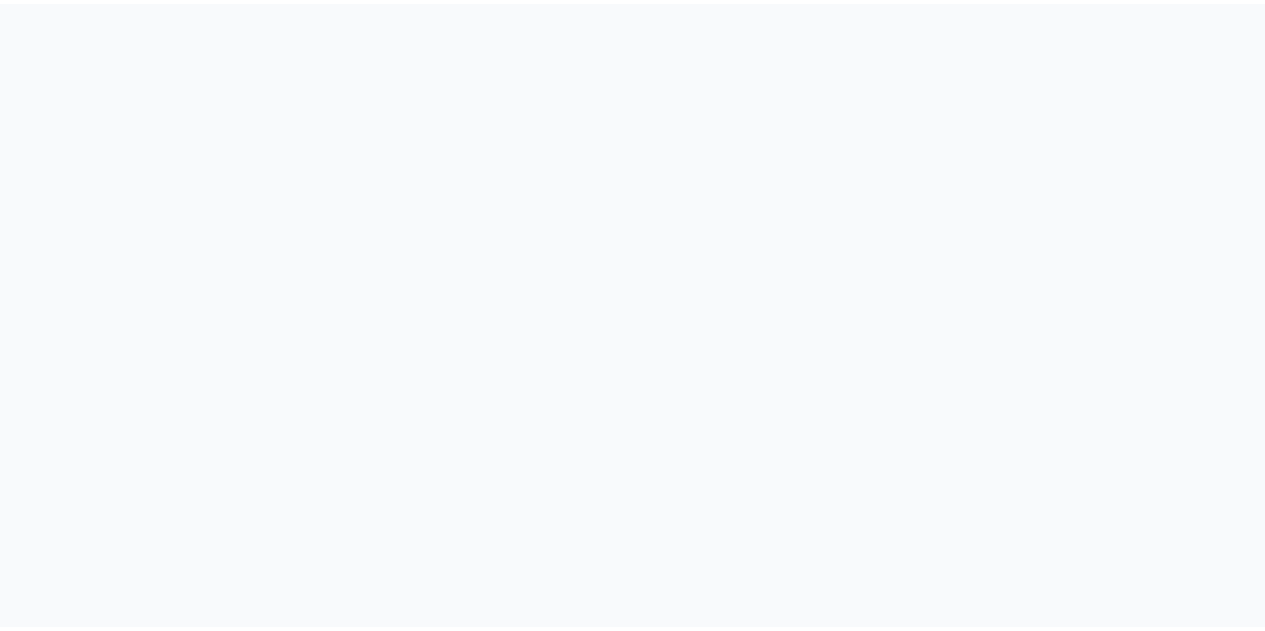 scroll, scrollTop: 0, scrollLeft: 0, axis: both 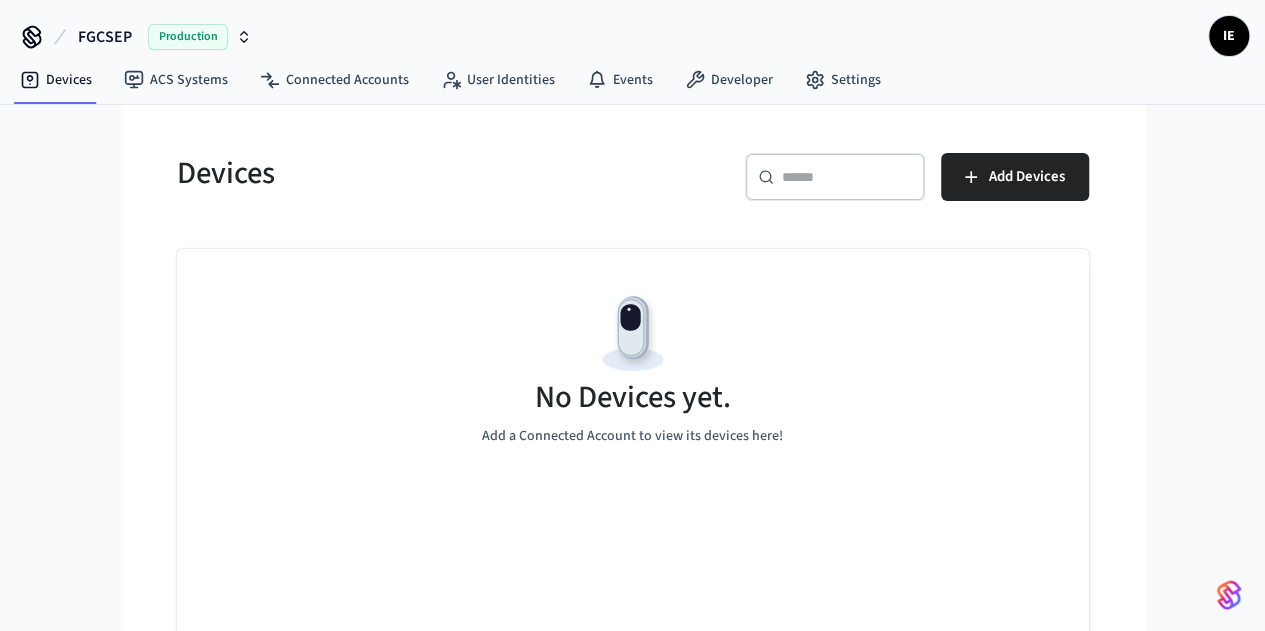 click on "Production" at bounding box center [188, 37] 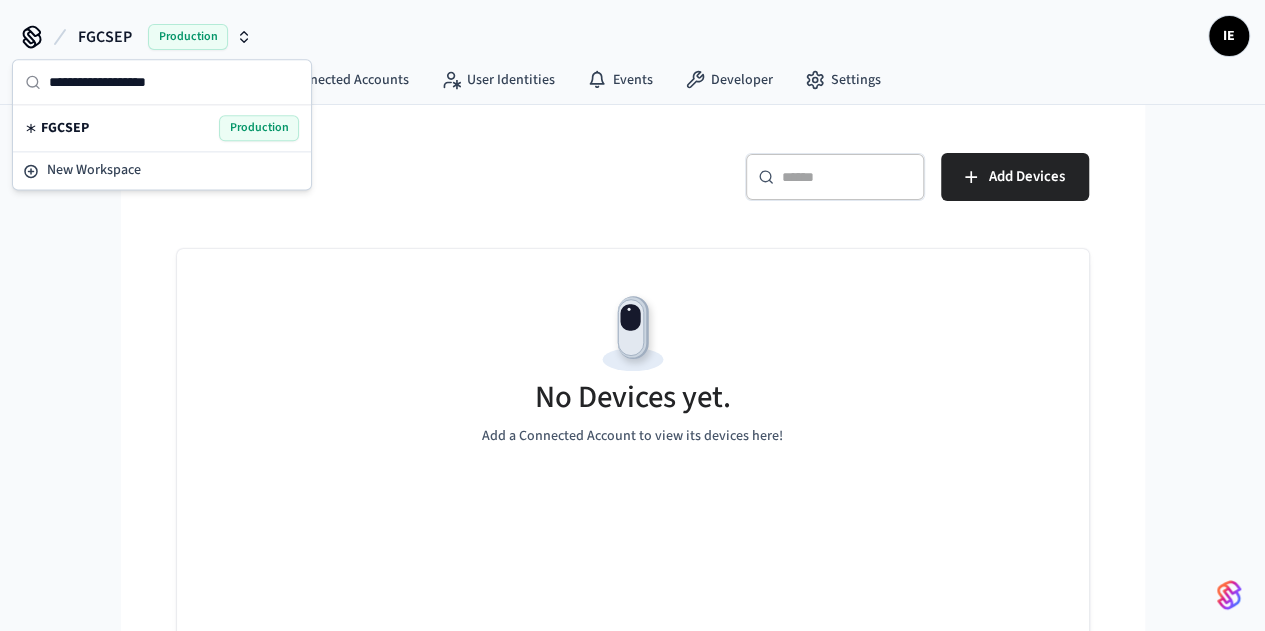 click on "Production" at bounding box center [188, 37] 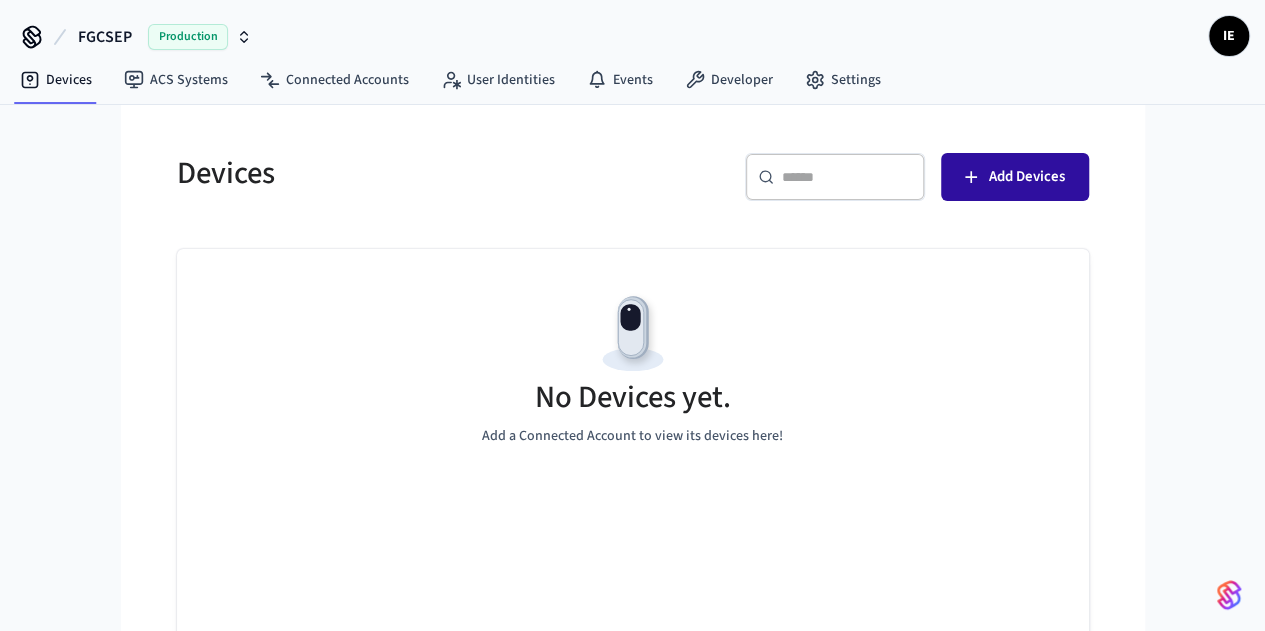 click on "Add Devices" at bounding box center [1027, 177] 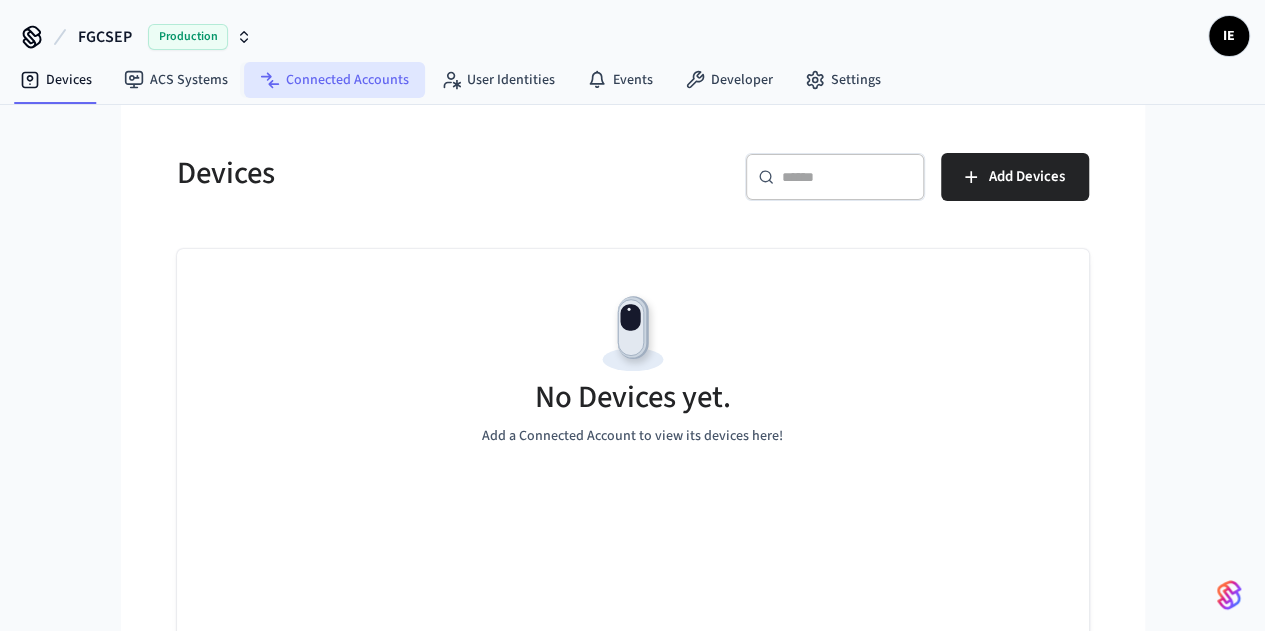 click on "Connected Accounts" at bounding box center (334, 80) 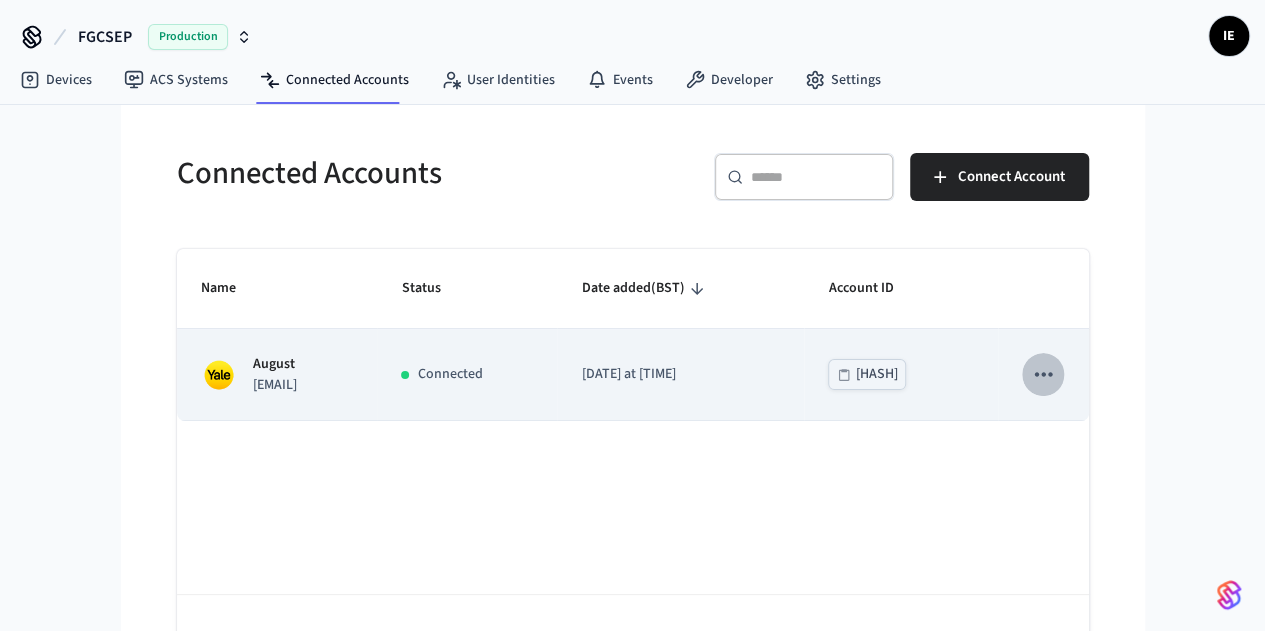 click 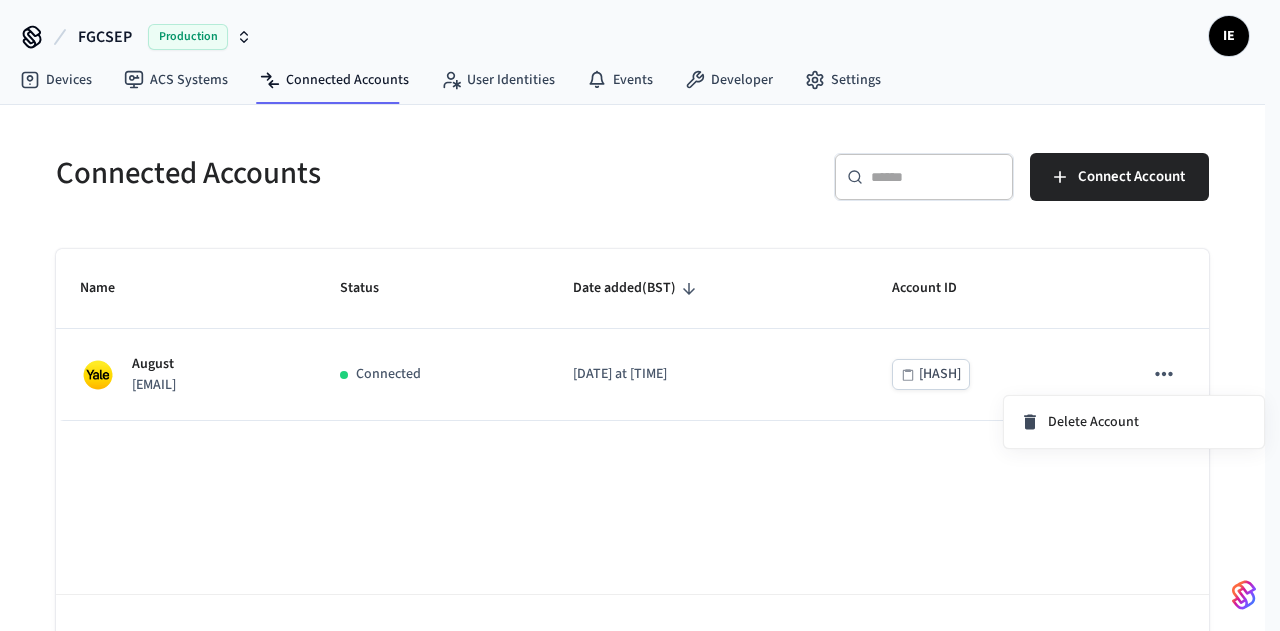 click at bounding box center (640, 315) 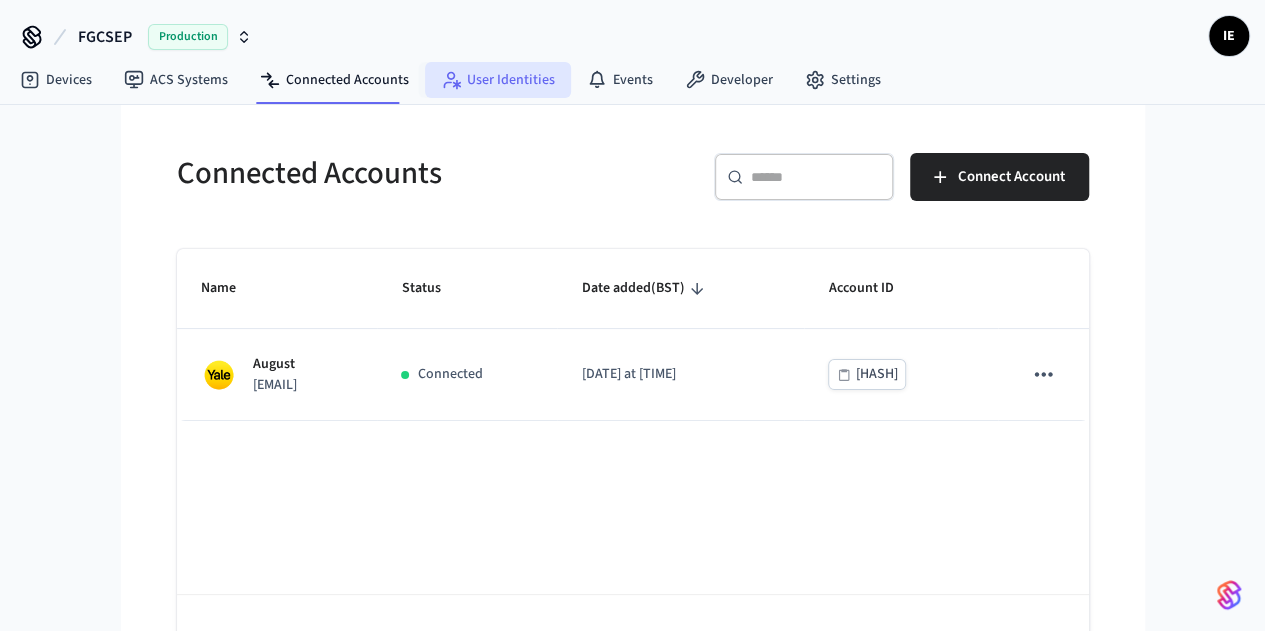 click on "User Identities" at bounding box center (498, 80) 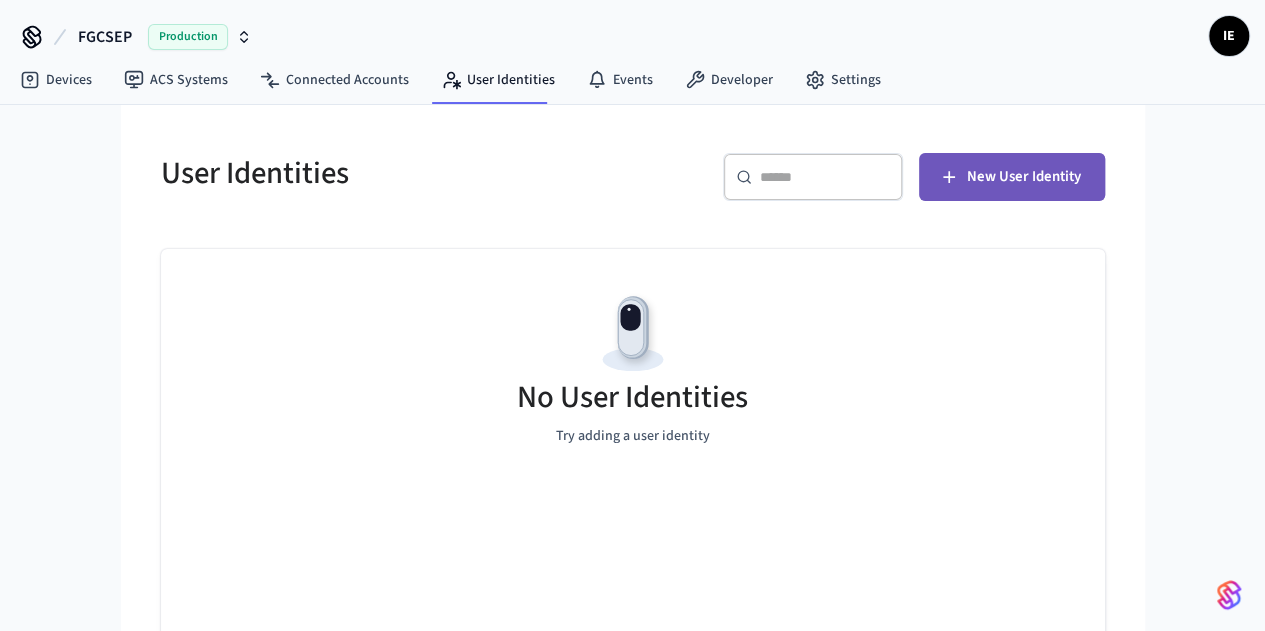 click on "New User Identity" at bounding box center (1024, 177) 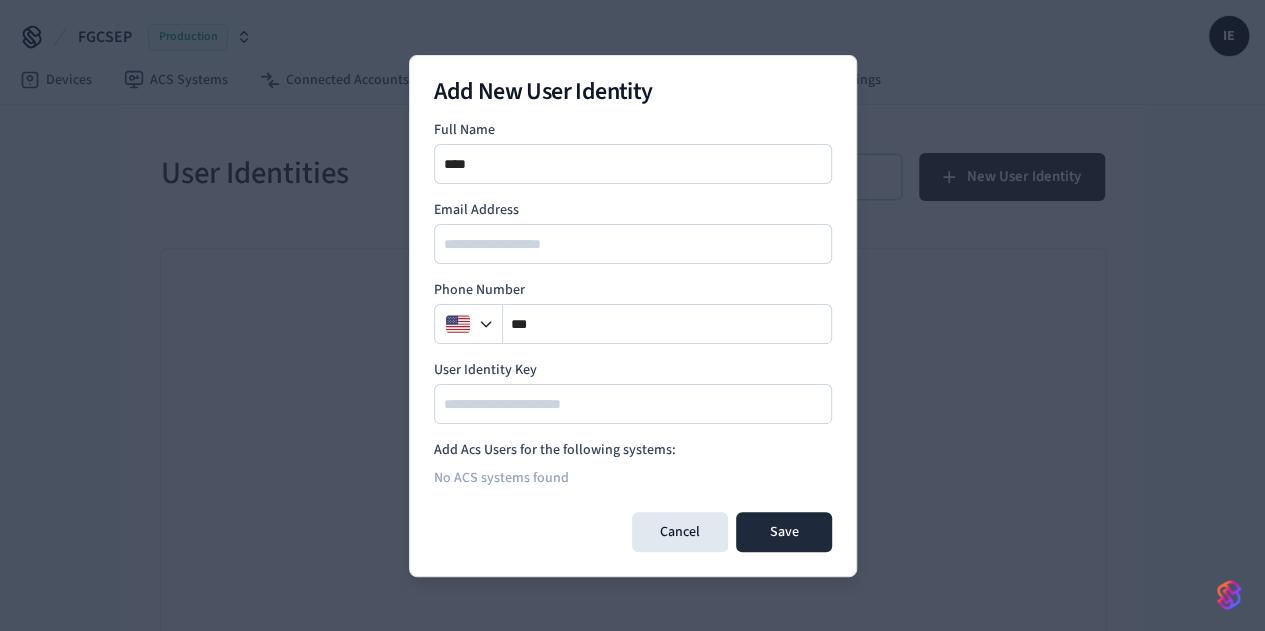 type on "**********" 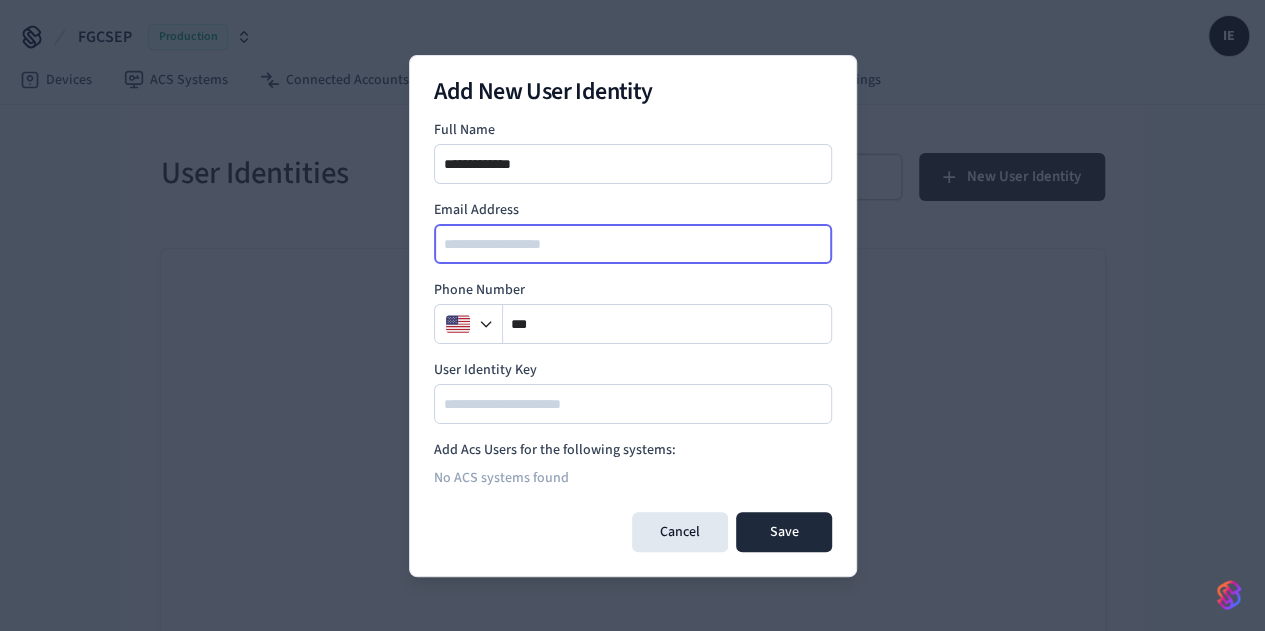 type on "**********" 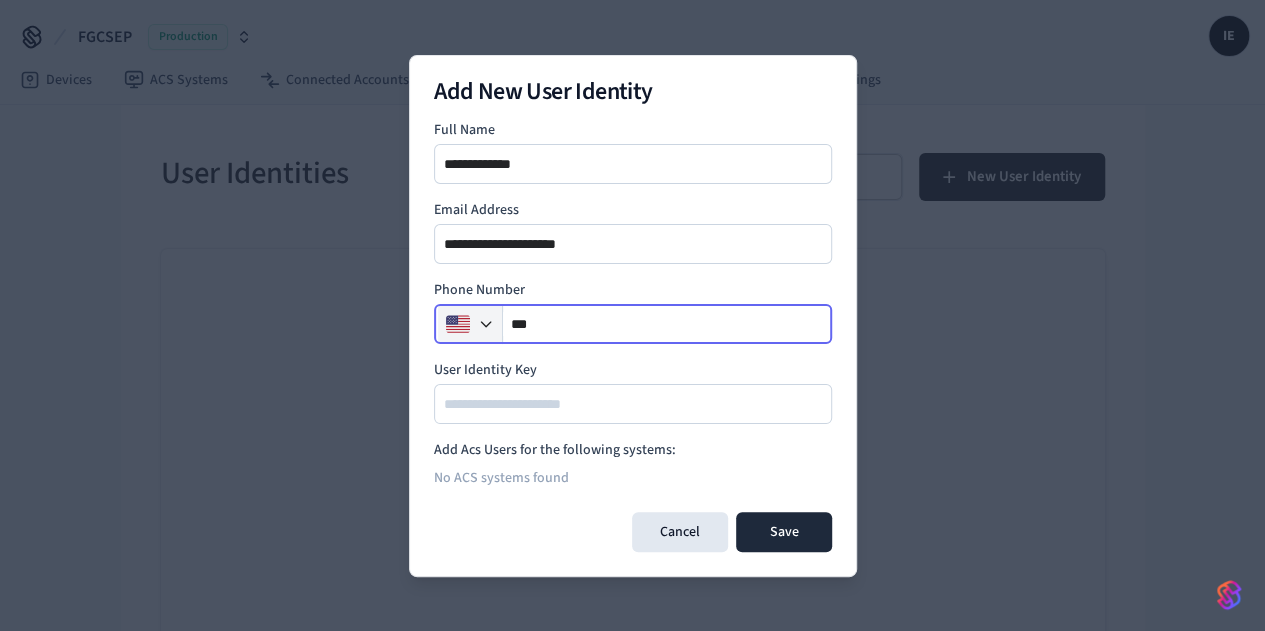 click 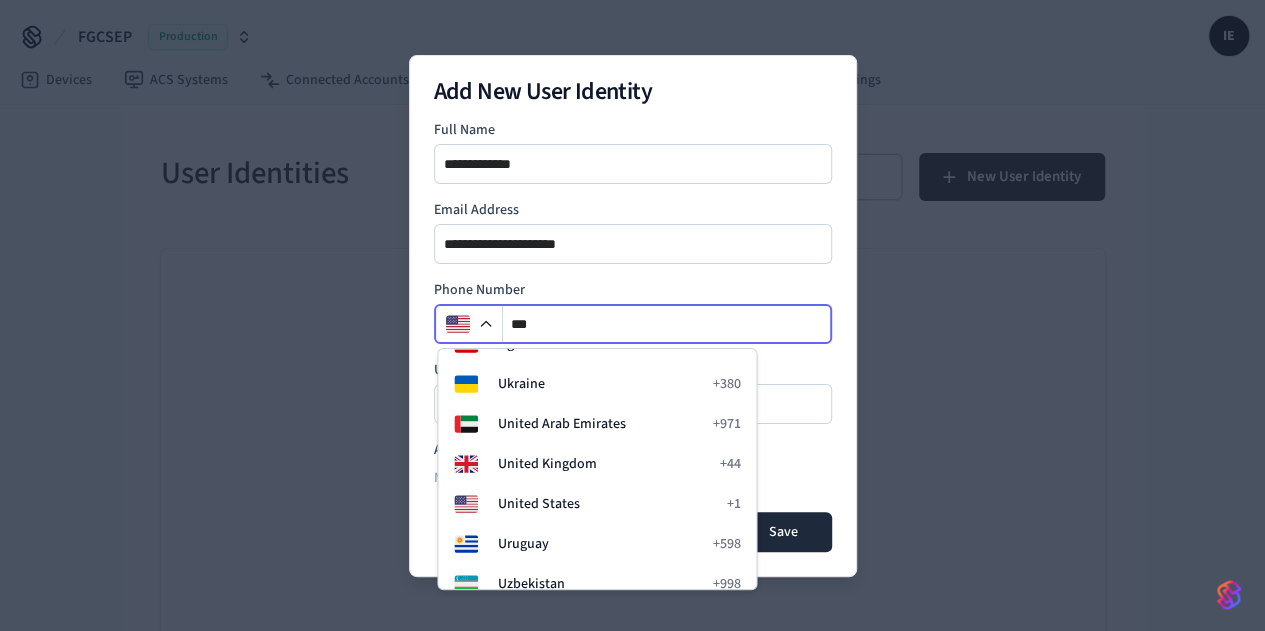 scroll, scrollTop: 8042, scrollLeft: 0, axis: vertical 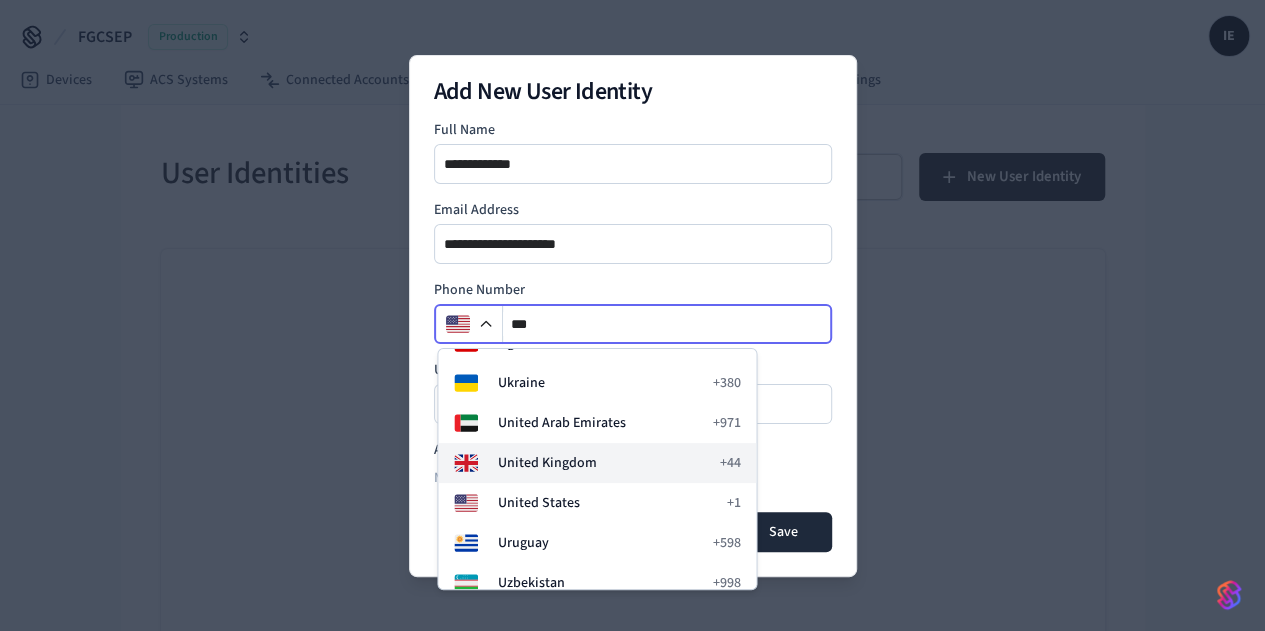 click on "[COUNTRY] + [PHONE]" at bounding box center [597, 463] 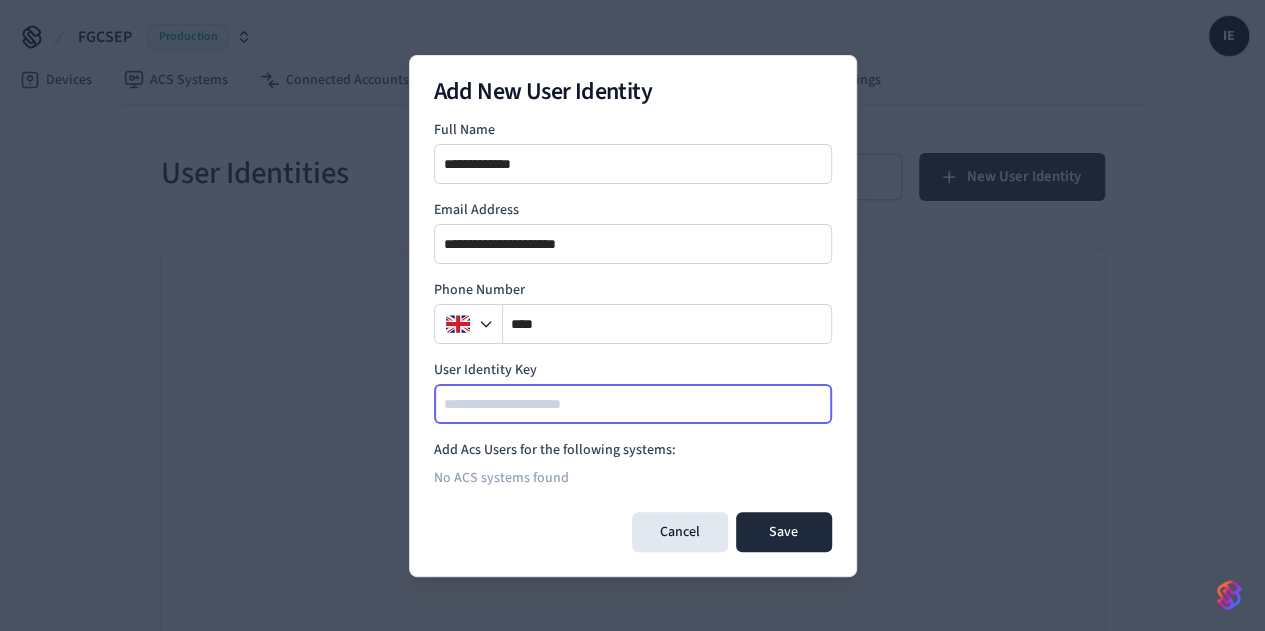 click at bounding box center (634, 404) 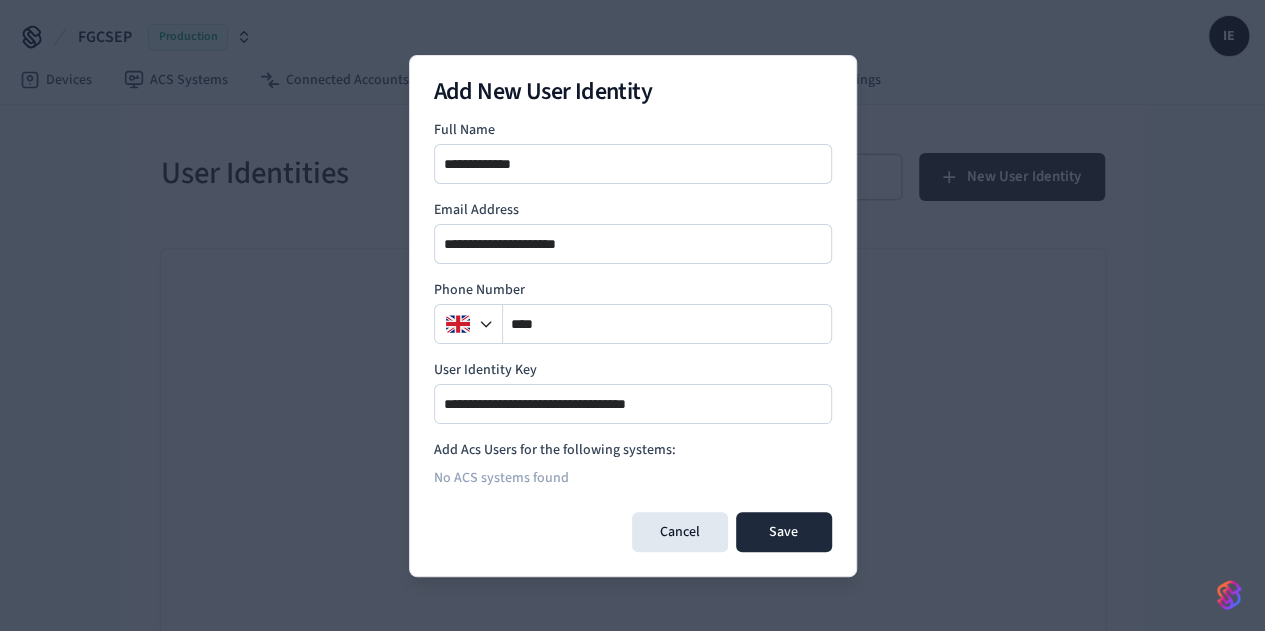 click on "**********" at bounding box center [633, 316] 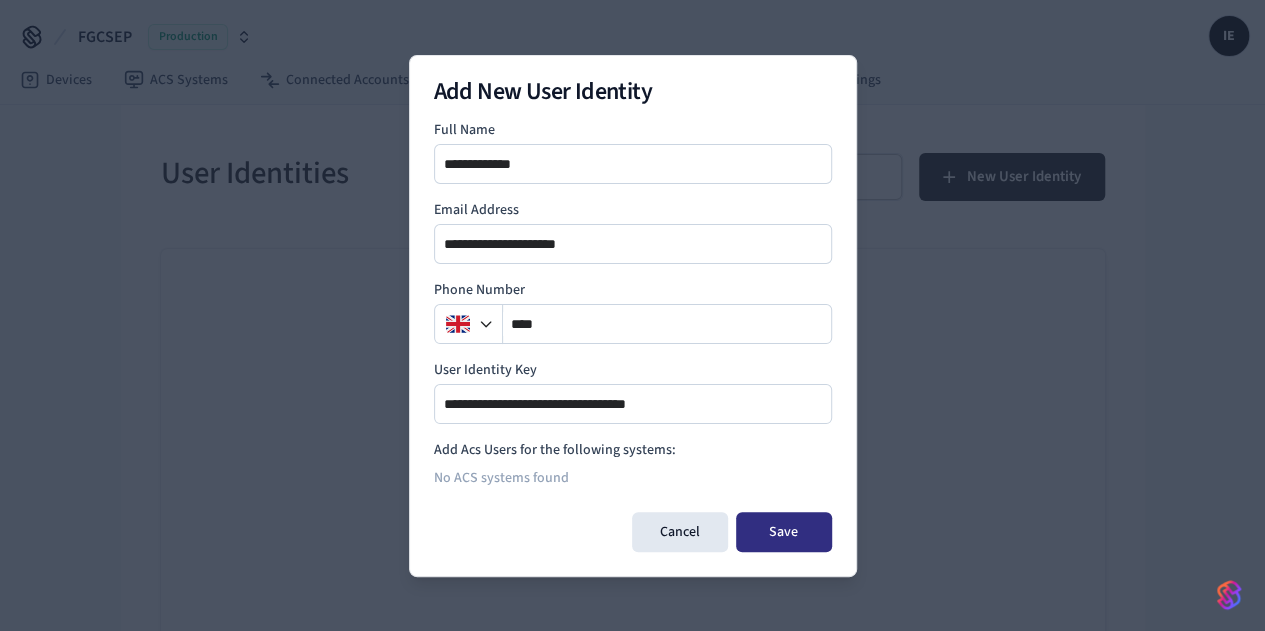 click on "Save" at bounding box center [784, 532] 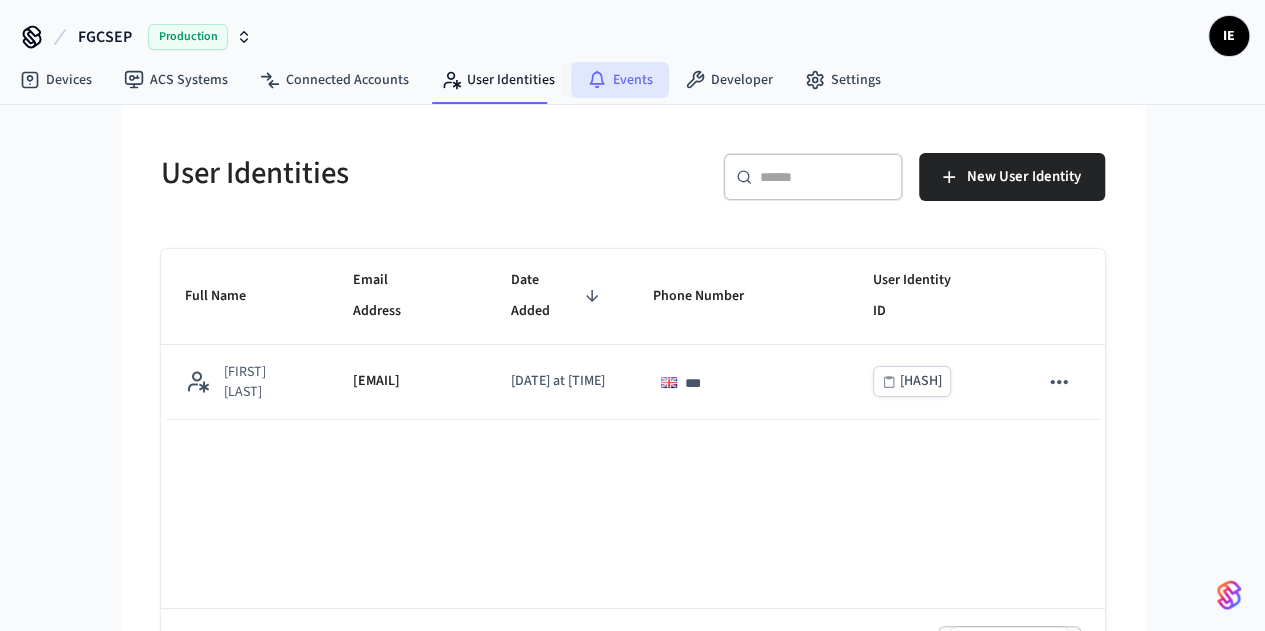 click on "Events" at bounding box center [620, 80] 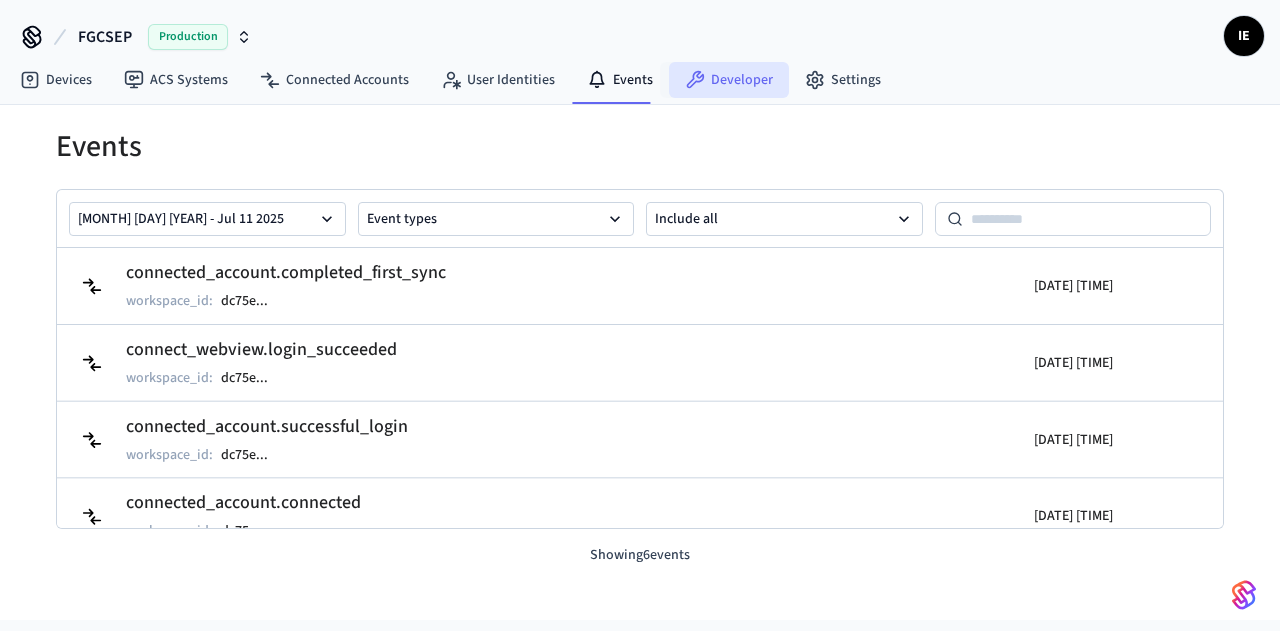 click on "Developer" at bounding box center (729, 80) 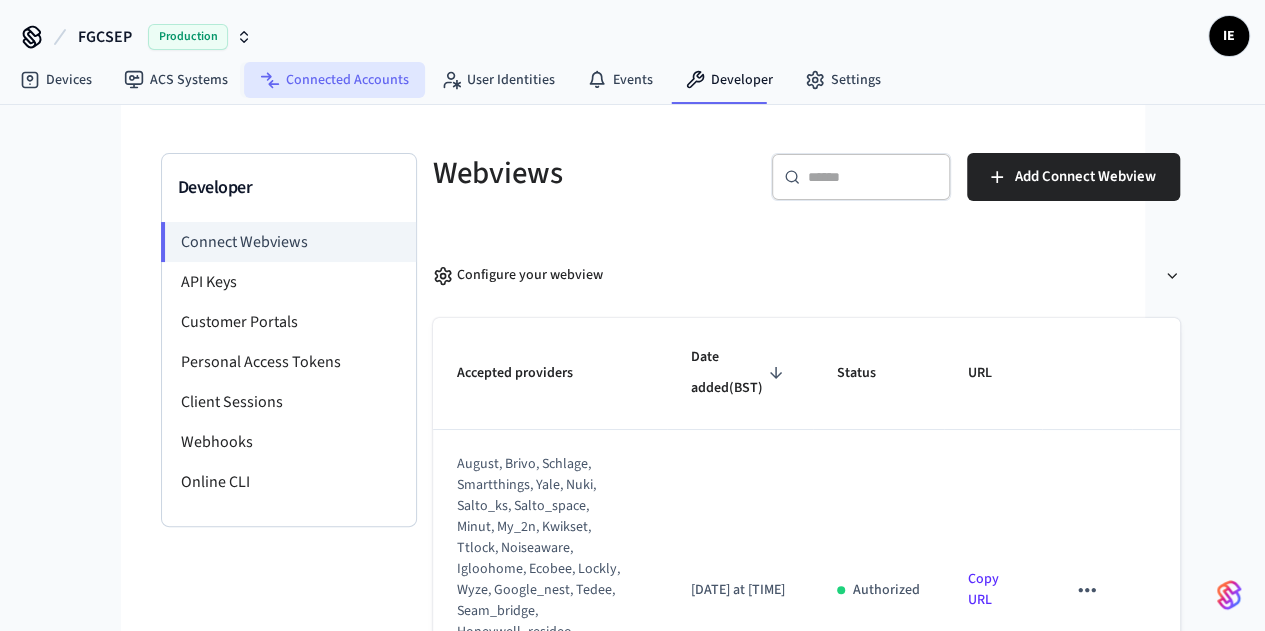 click on "Connected Accounts" at bounding box center [334, 80] 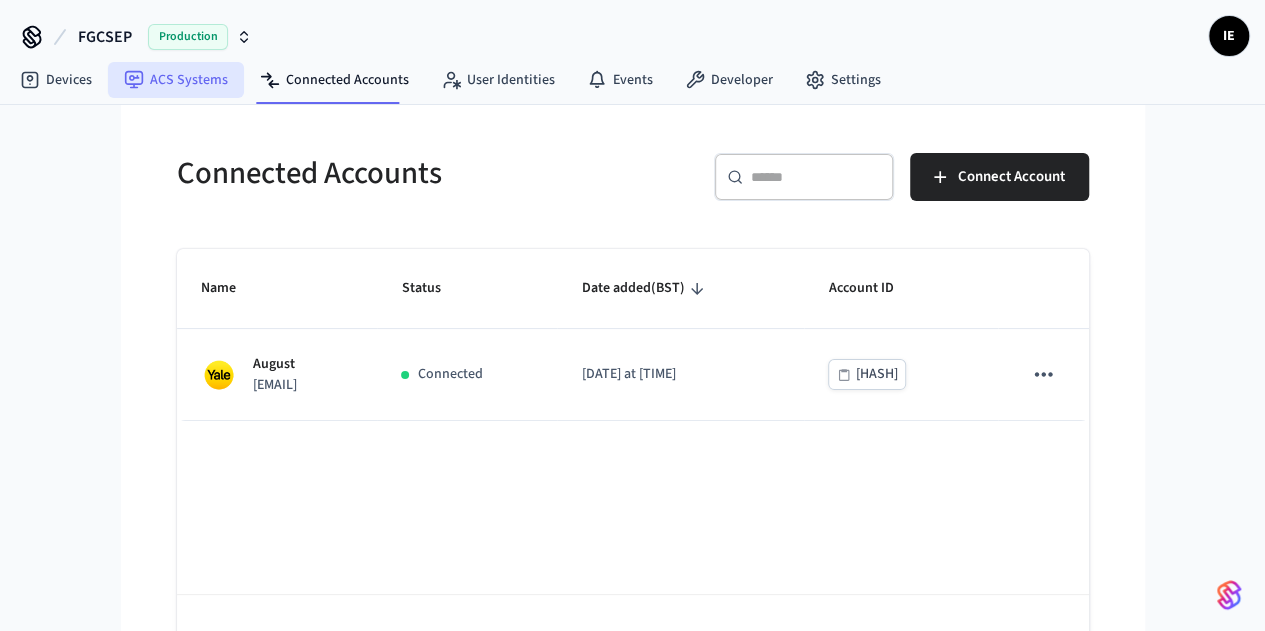 click on "ACS Systems" at bounding box center [176, 80] 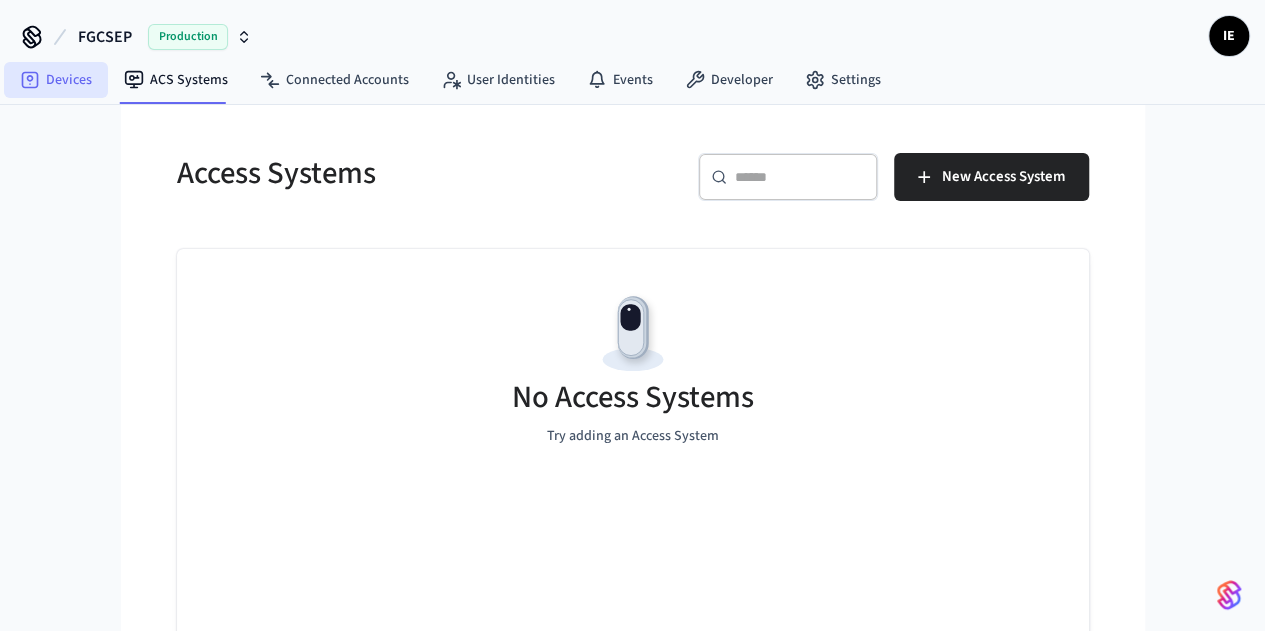 click on "Devices" at bounding box center (56, 80) 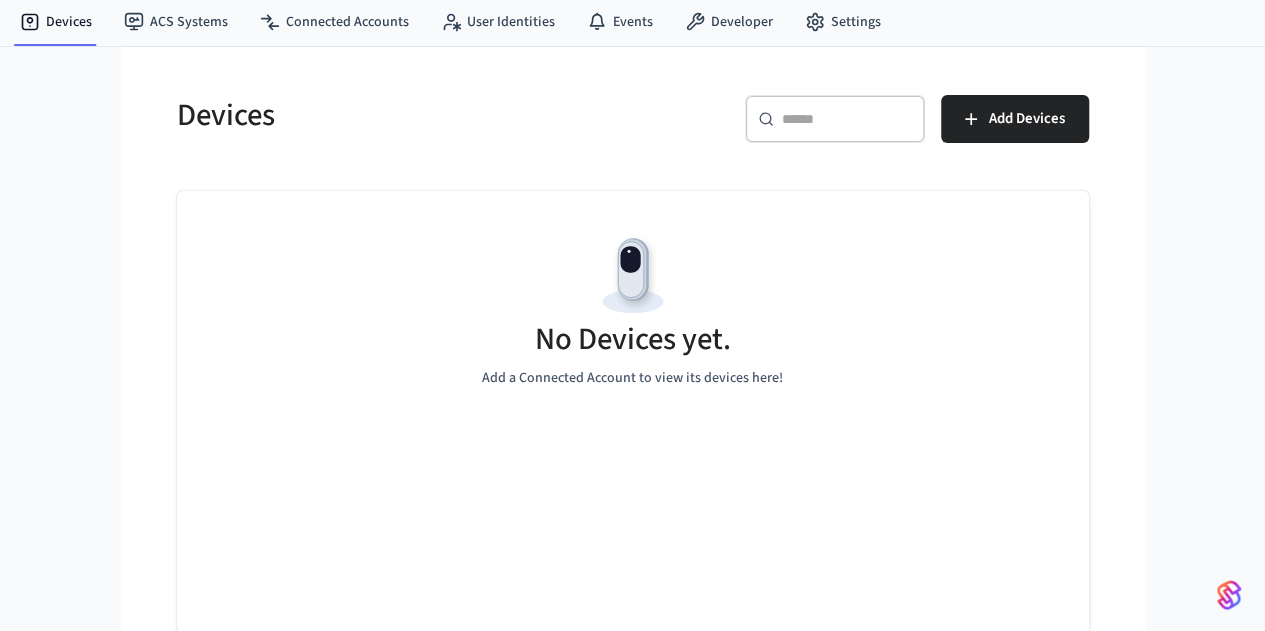 scroll, scrollTop: 0, scrollLeft: 0, axis: both 